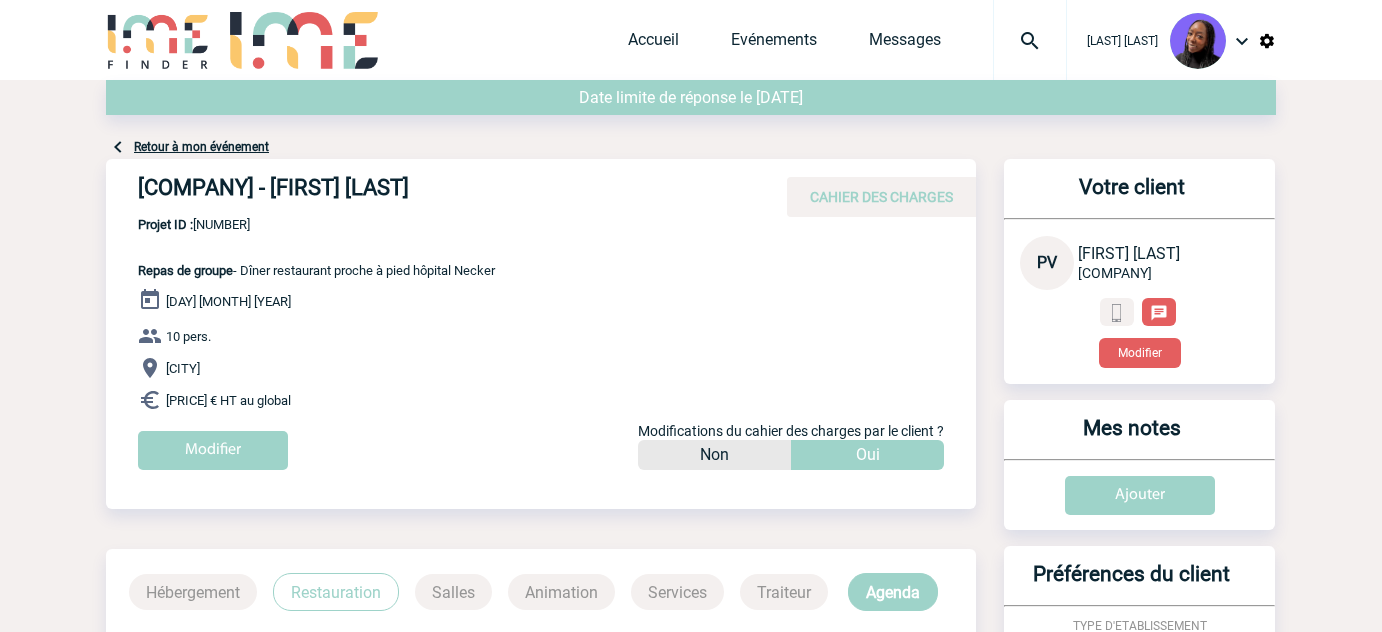 scroll, scrollTop: 0, scrollLeft: 0, axis: both 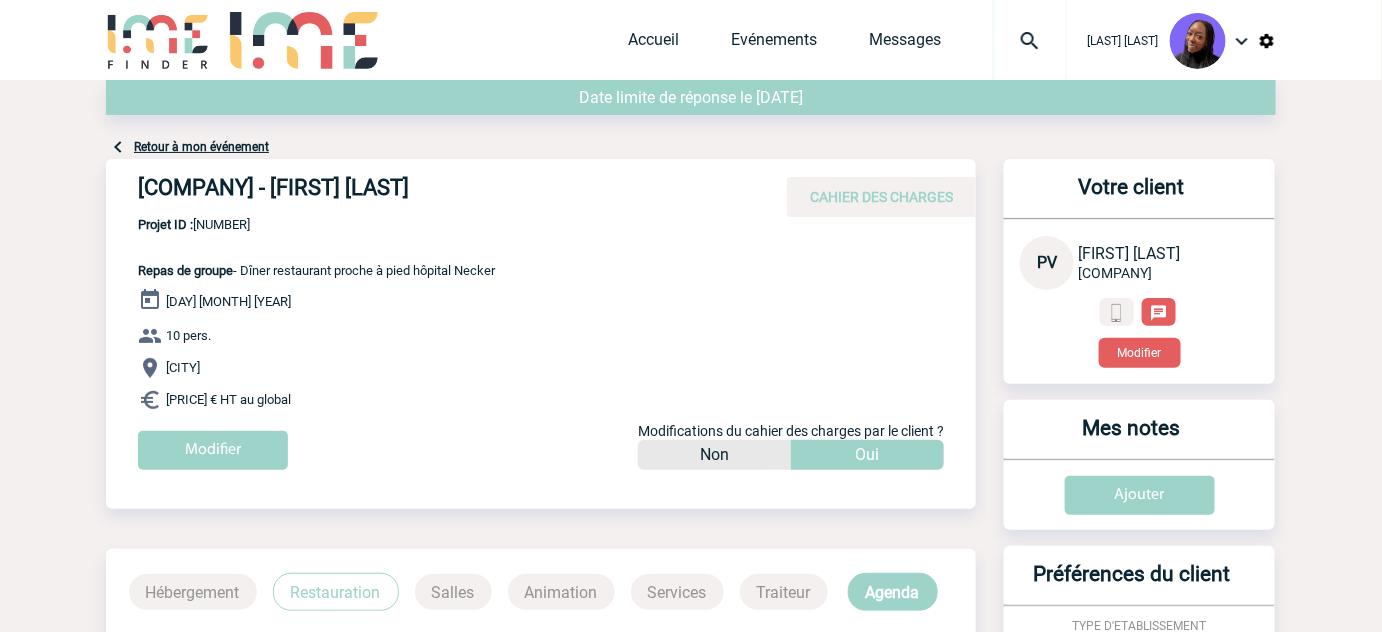 click at bounding box center (304, 40) 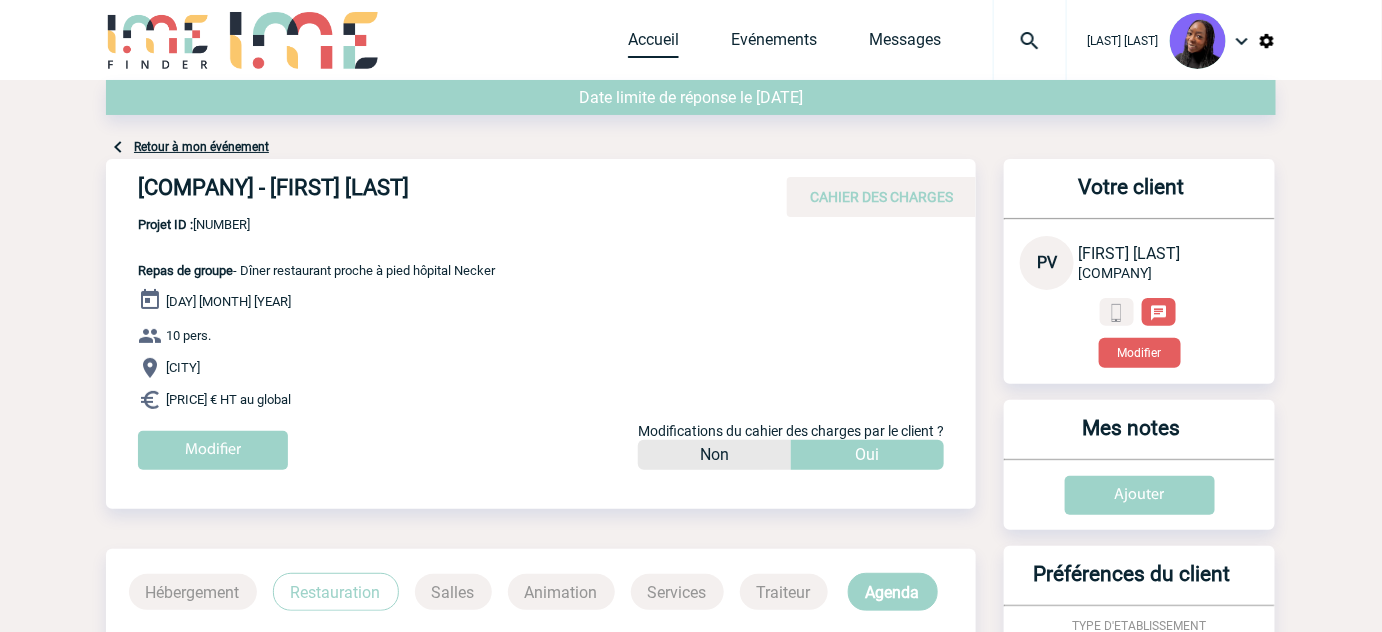 click on "Accueil" at bounding box center [653, 44] 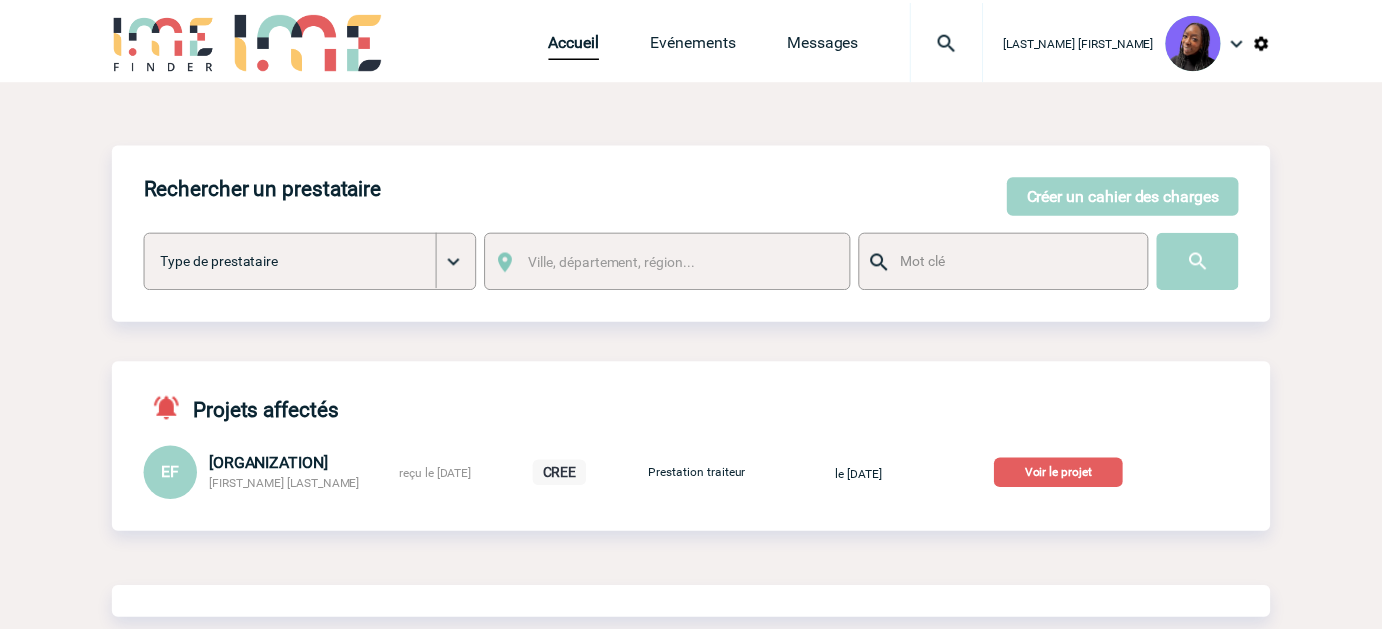 scroll, scrollTop: 0, scrollLeft: 0, axis: both 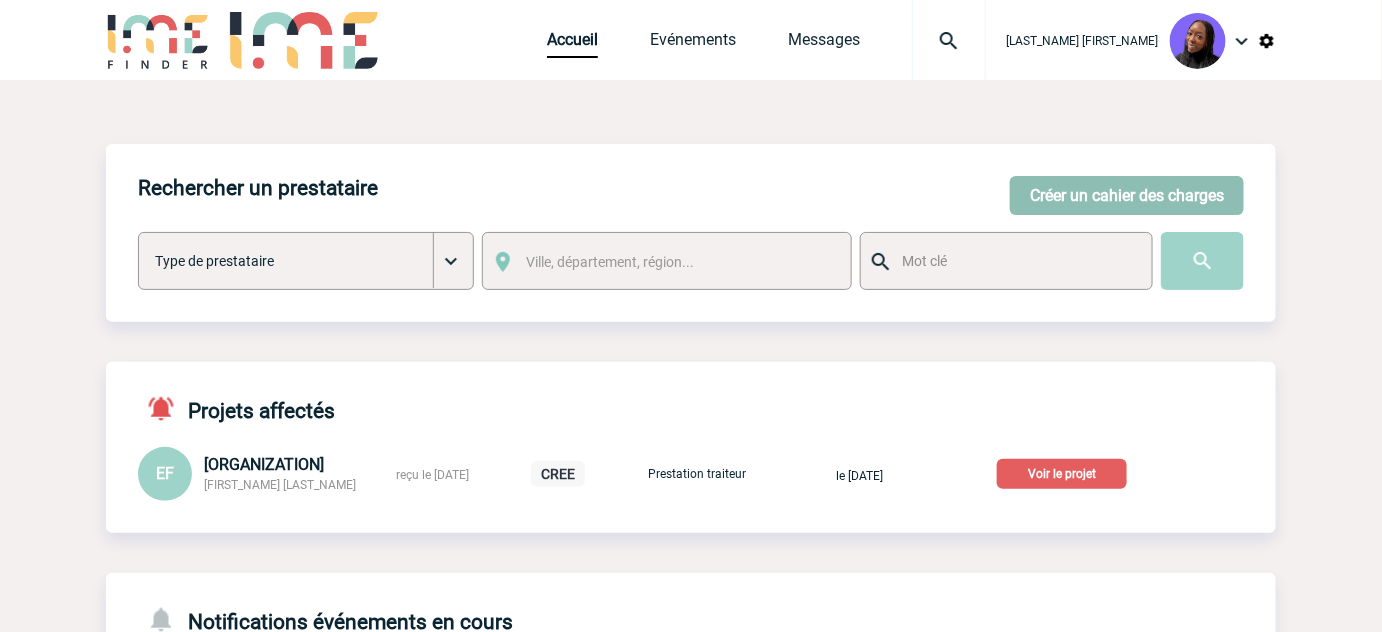 click on "Créer un cahier des charges" at bounding box center [1127, 195] 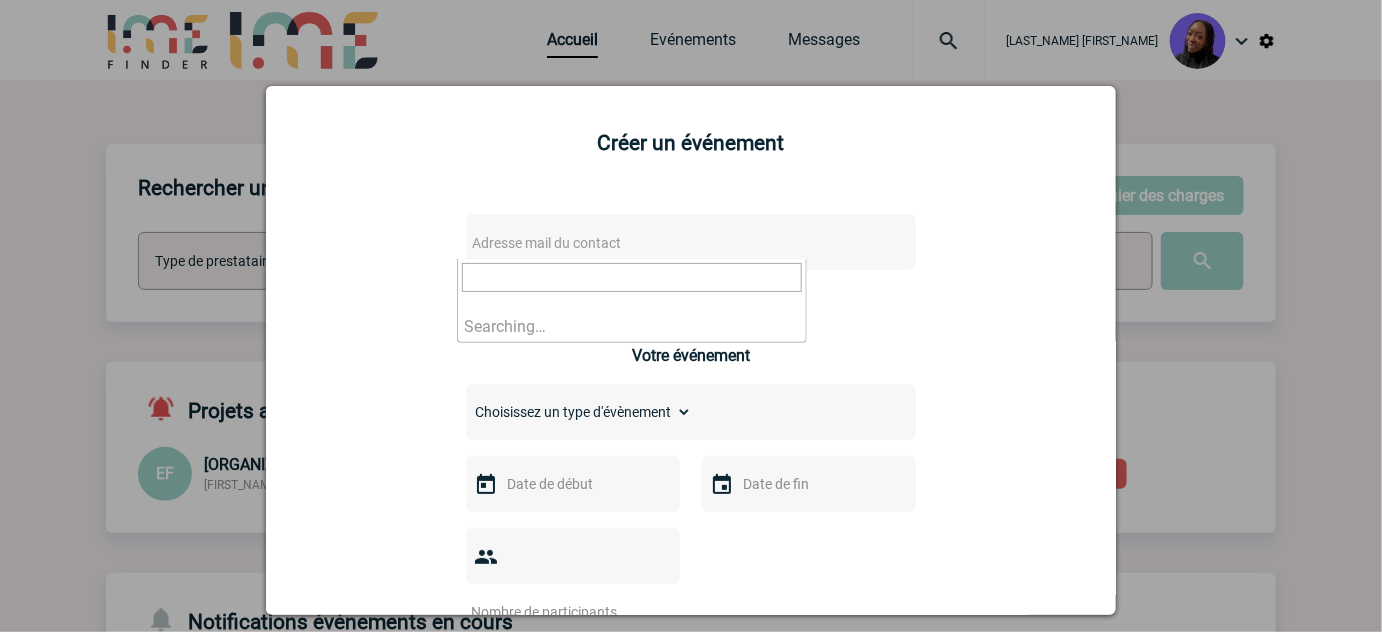 click on "Adresse mail du contact" at bounding box center (546, 243) 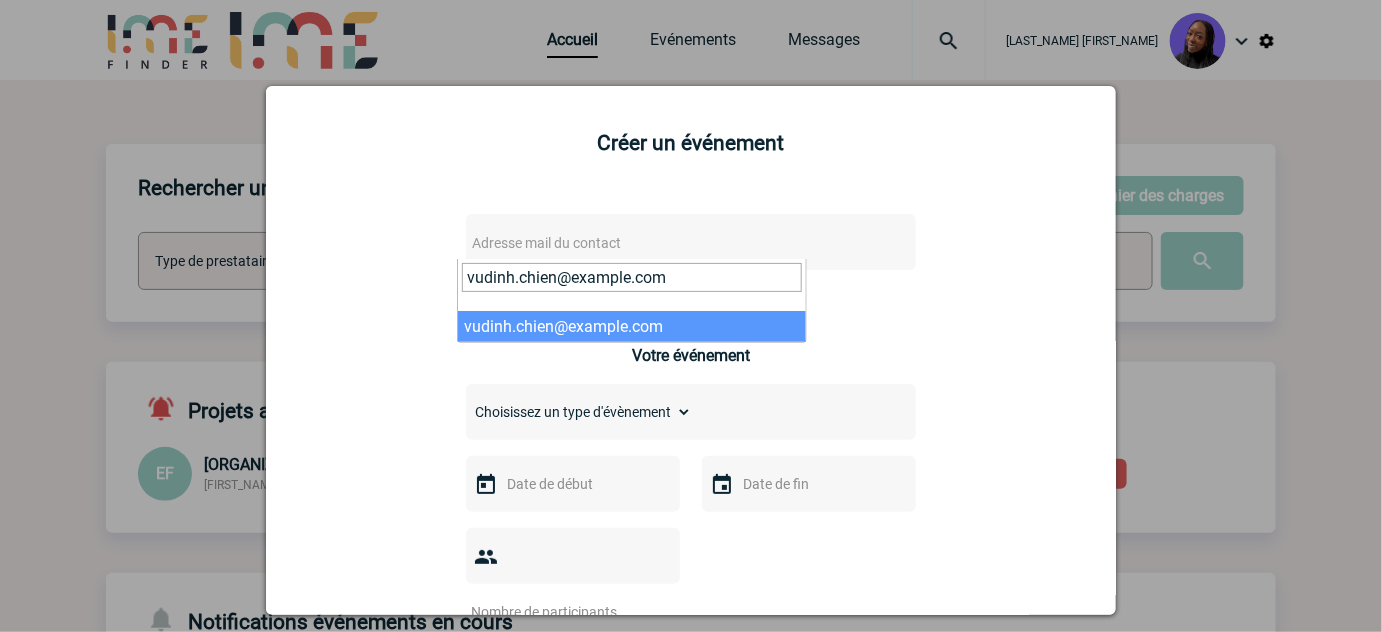 type on "vudinh.chien@sanofi.com" 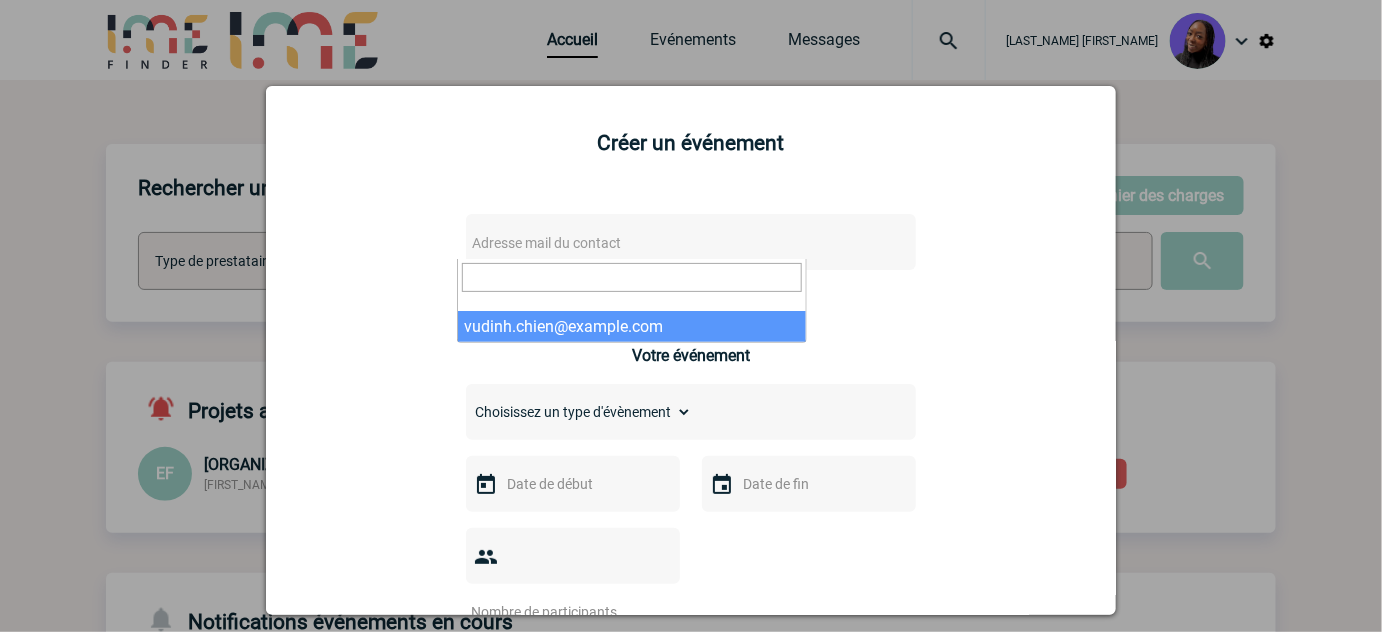 select on "132719" 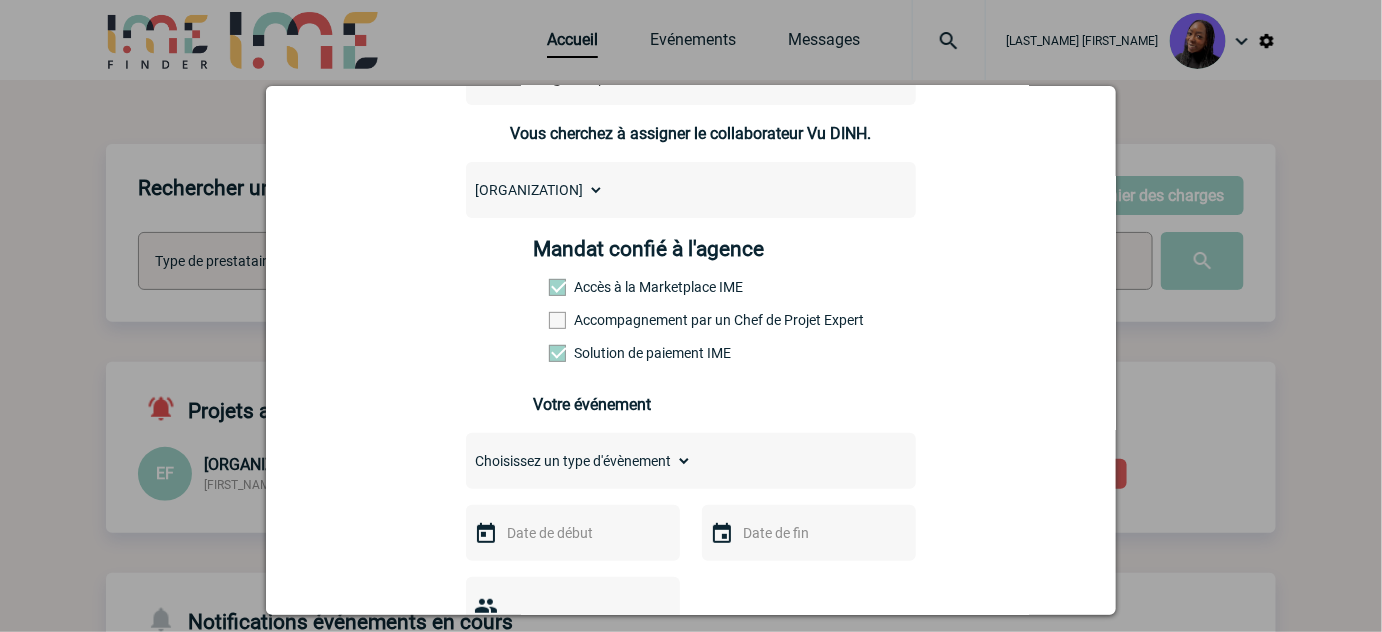 scroll, scrollTop: 181, scrollLeft: 0, axis: vertical 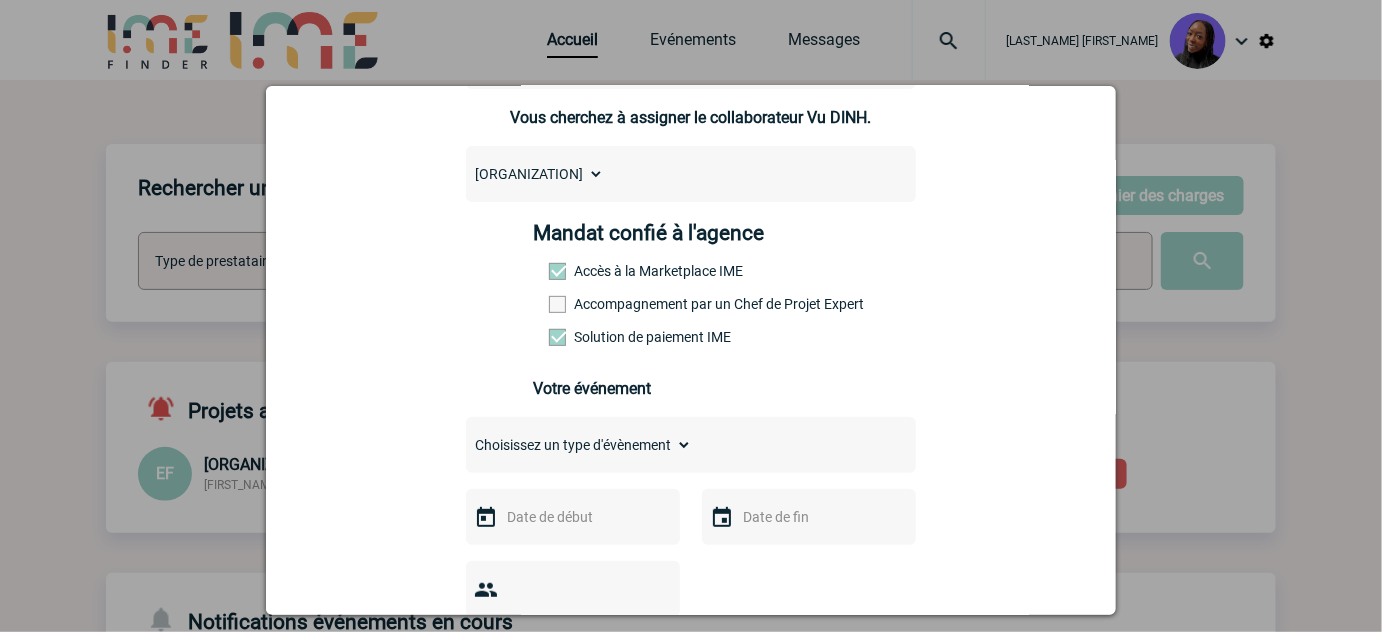 drag, startPoint x: 609, startPoint y: 314, endPoint x: 524, endPoint y: 294, distance: 87.32124 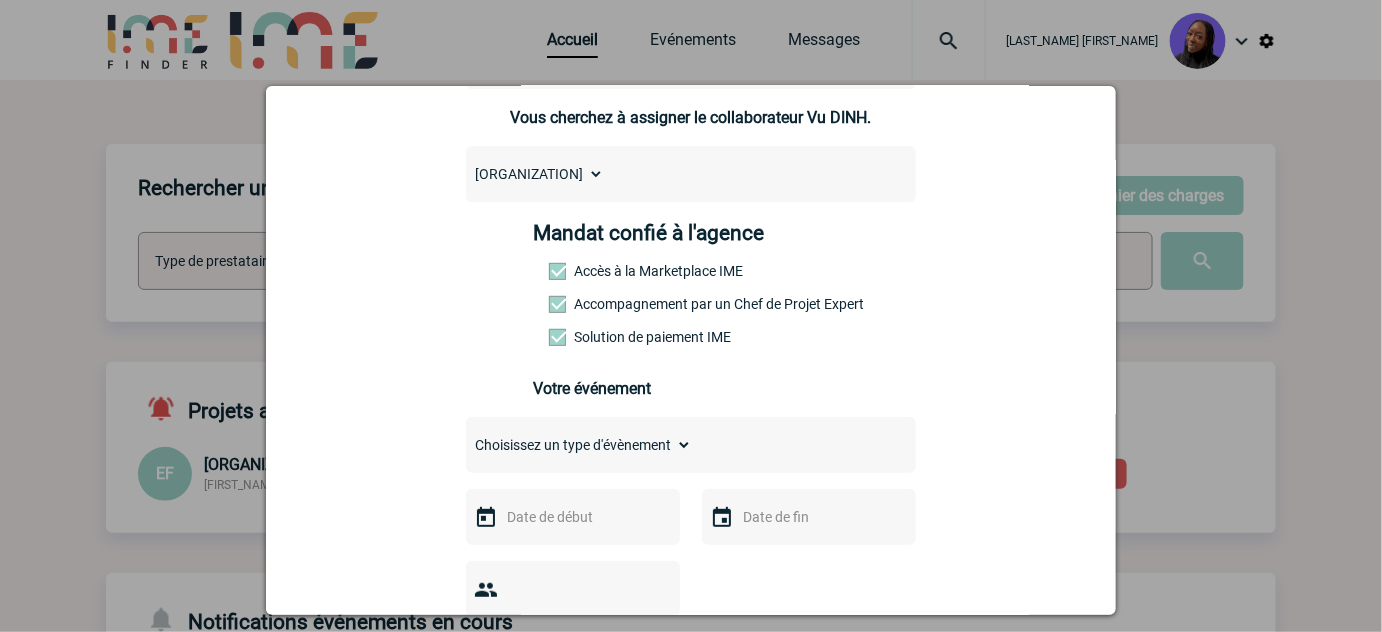 scroll, scrollTop: 363, scrollLeft: 0, axis: vertical 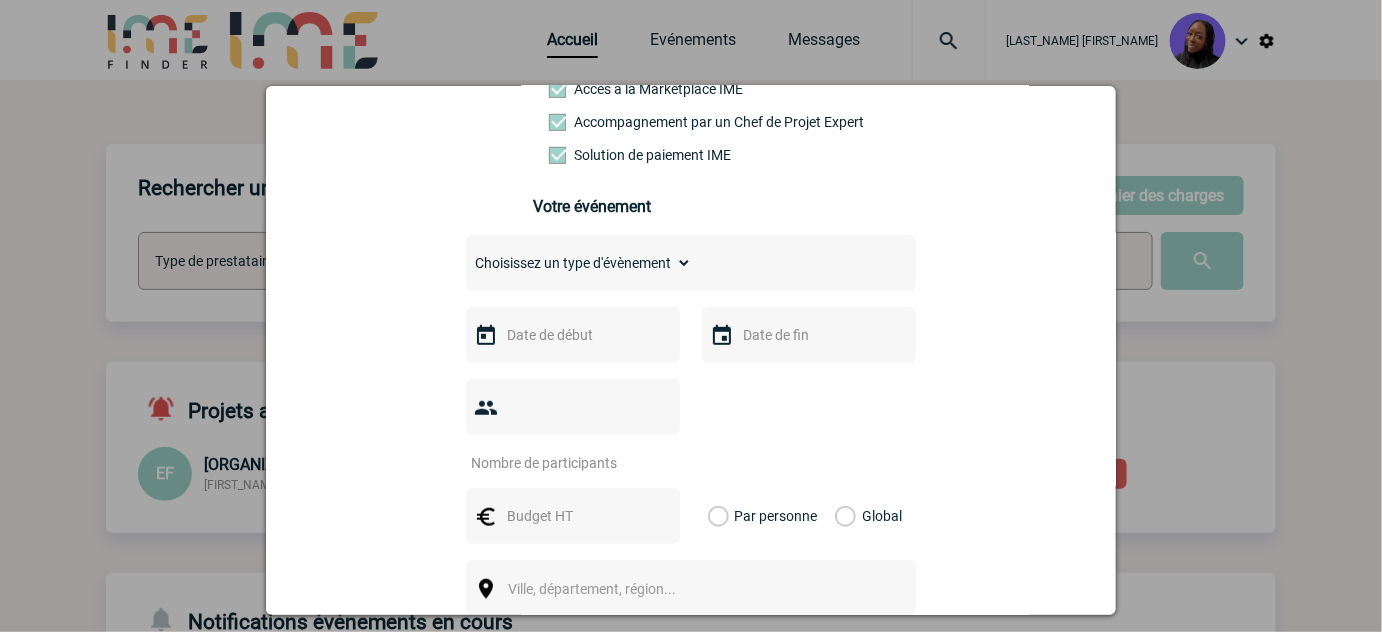 click on "Choisissez un type d'évènement
Séminaire avec nuitée Séminaire sans nuitée Repas de groupe Team Building & animation Prestation traiteur Divers" at bounding box center [579, 263] 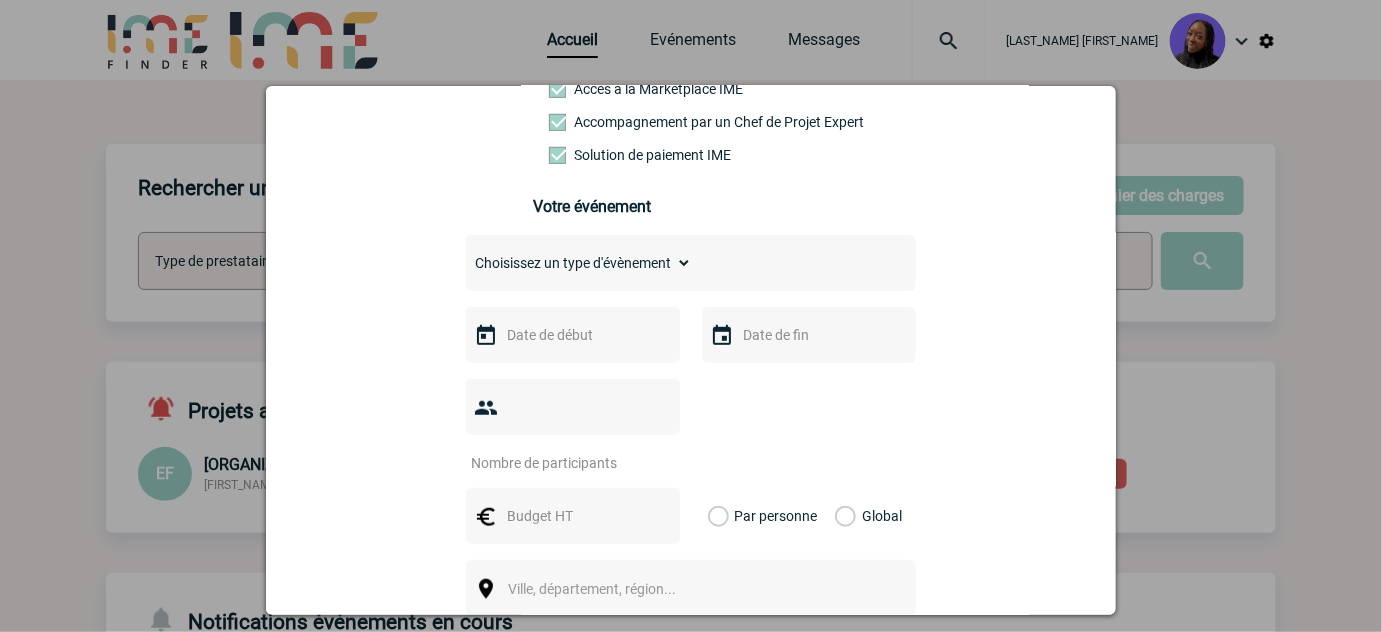 select on "4" 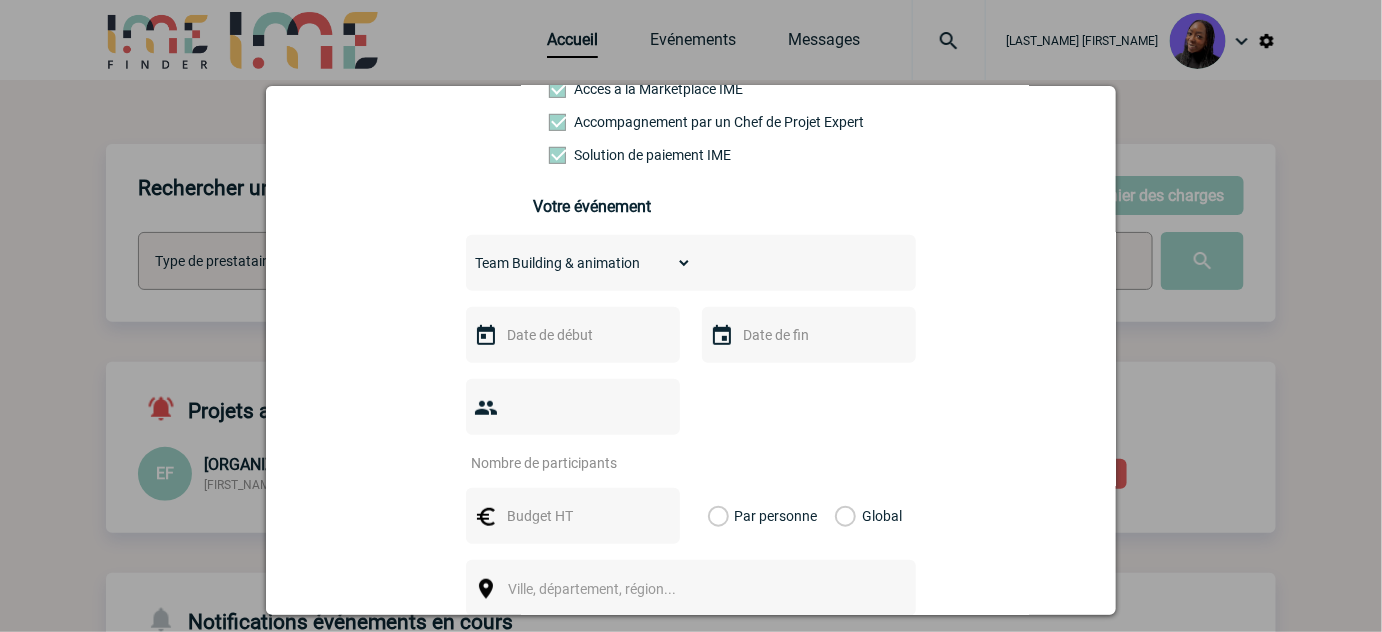 click on "Choisissez un type d'évènement
Séminaire avec nuitée Séminaire sans nuitée Repas de groupe Team Building & animation Prestation traiteur Divers" at bounding box center [579, 263] 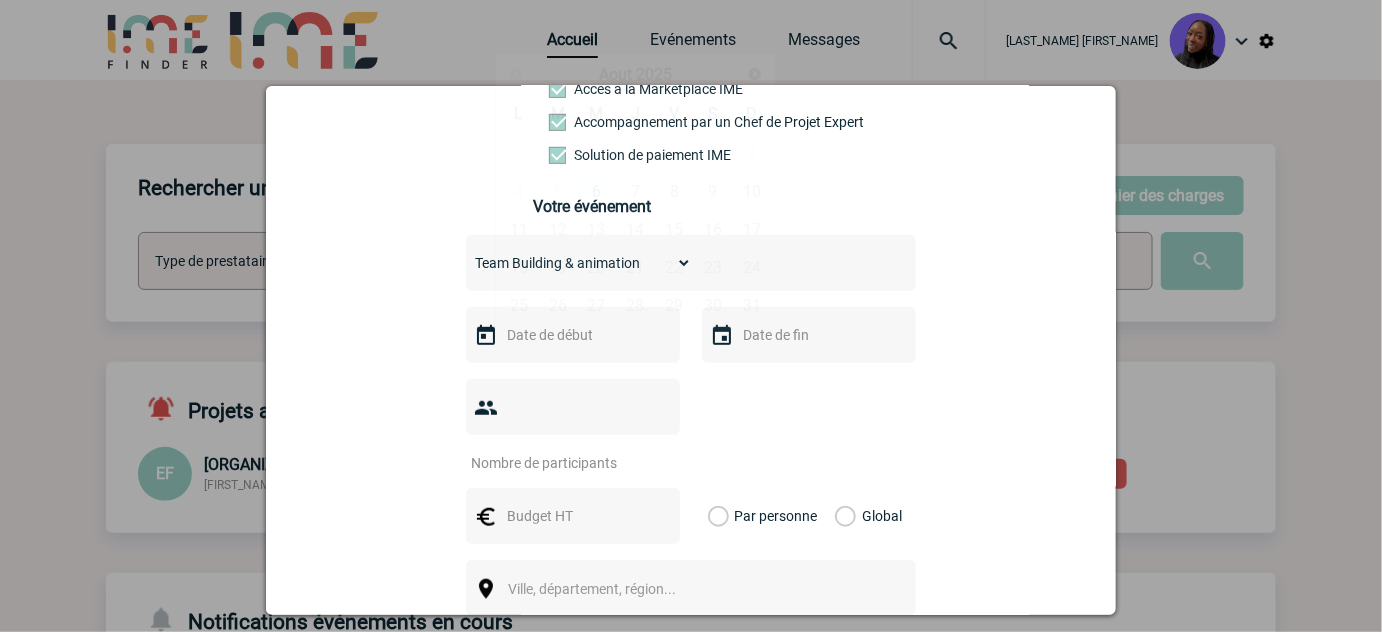 click at bounding box center [571, 335] 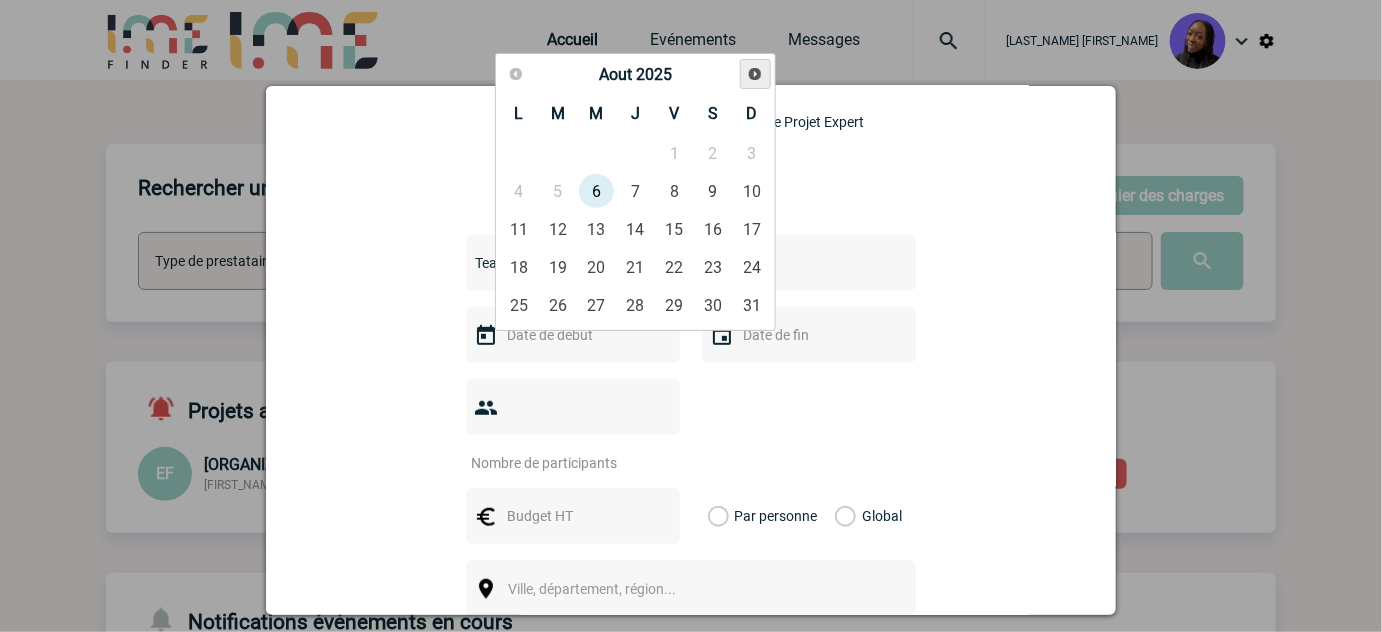 click on "Suivant" at bounding box center (755, 74) 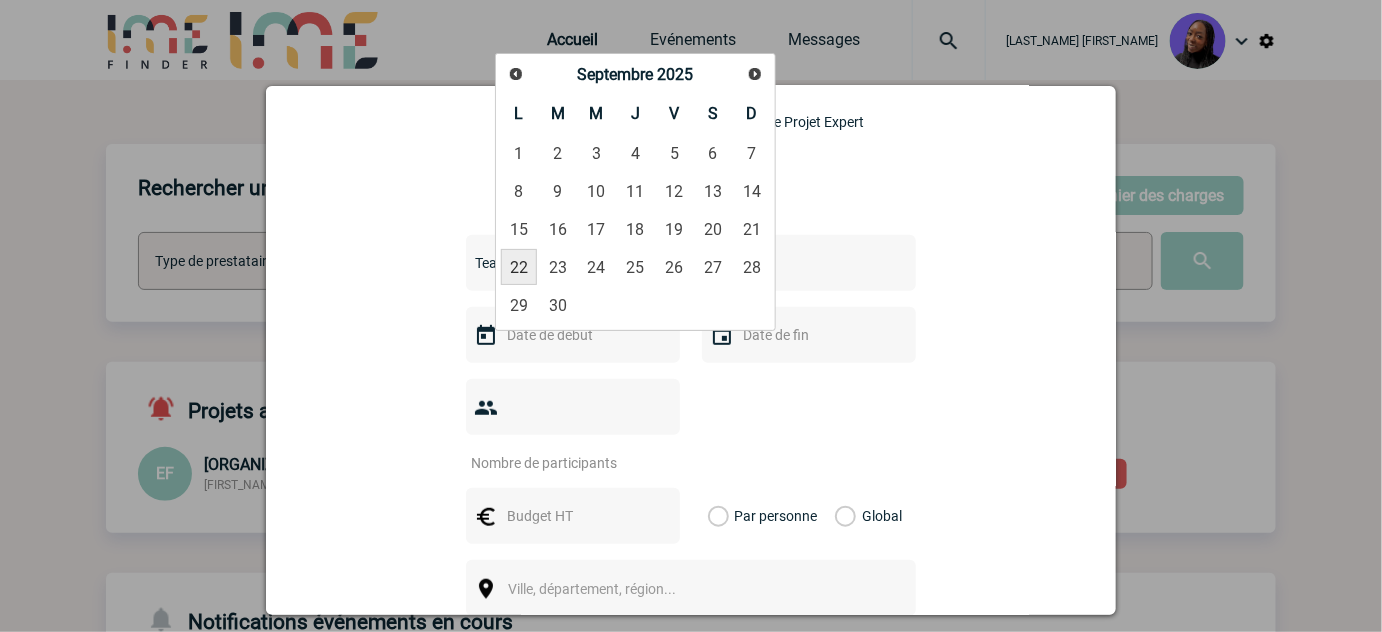 click on "22" at bounding box center [519, 267] 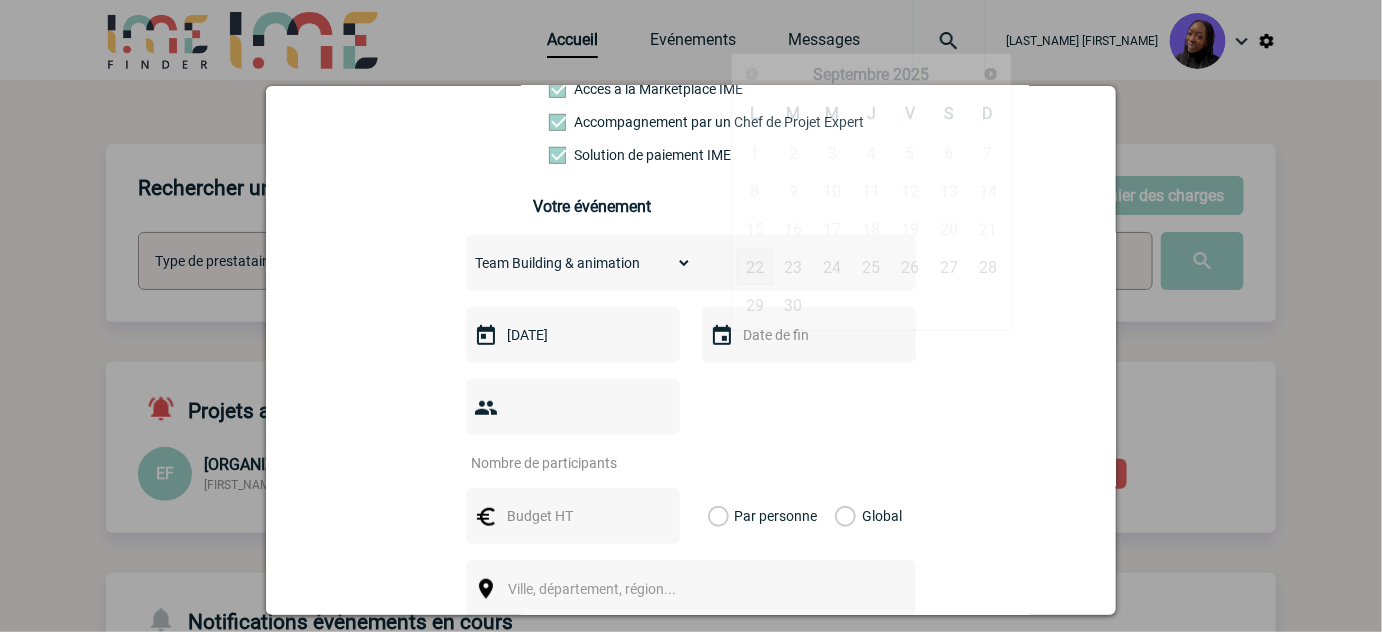 click at bounding box center [807, 335] 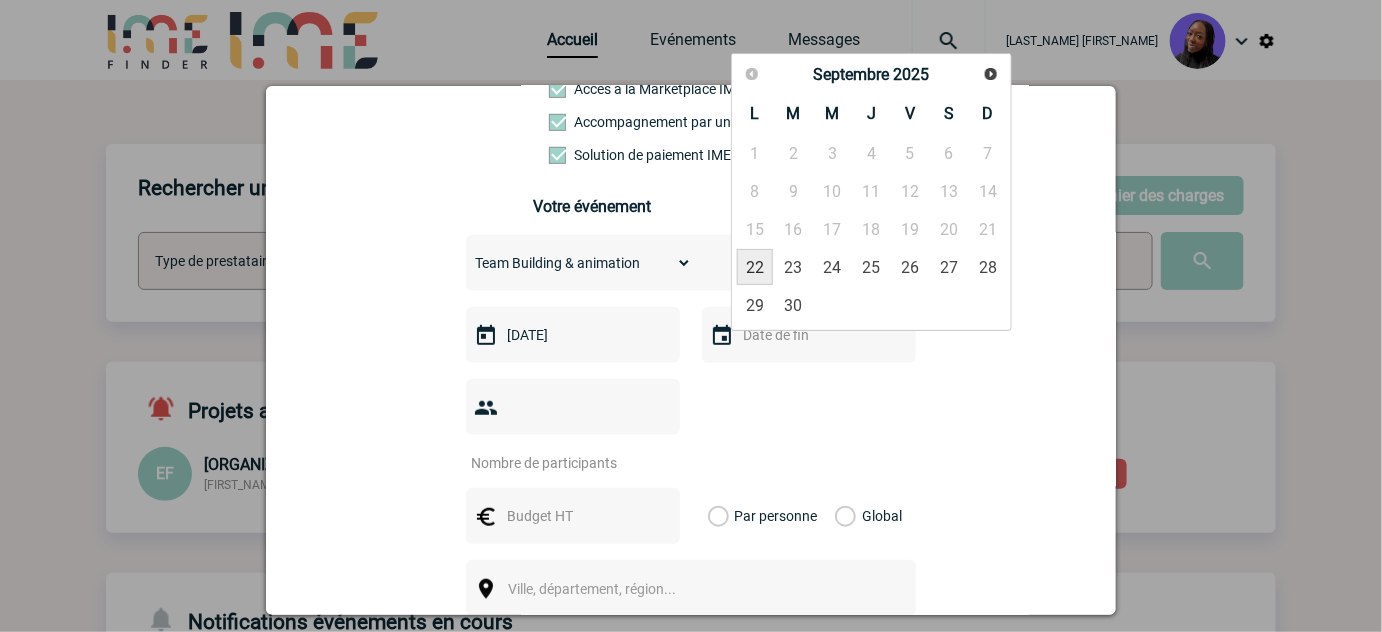 click on "22" at bounding box center (755, 267) 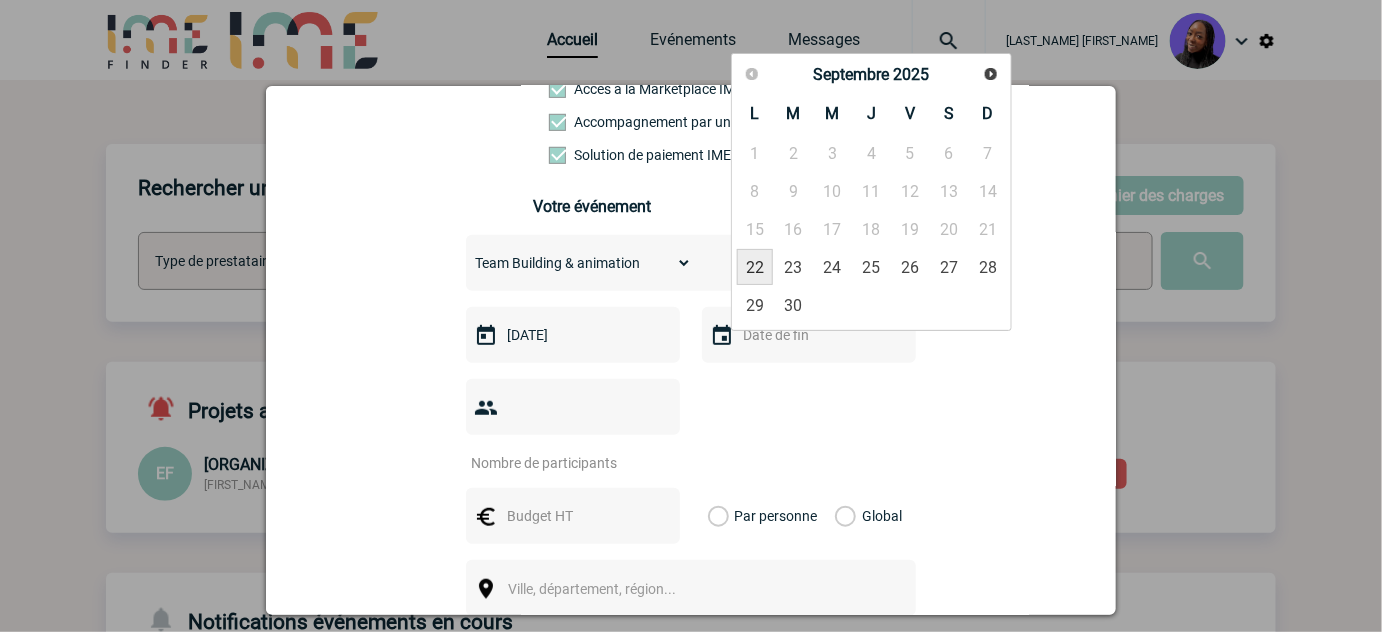 type on "22-09-2025" 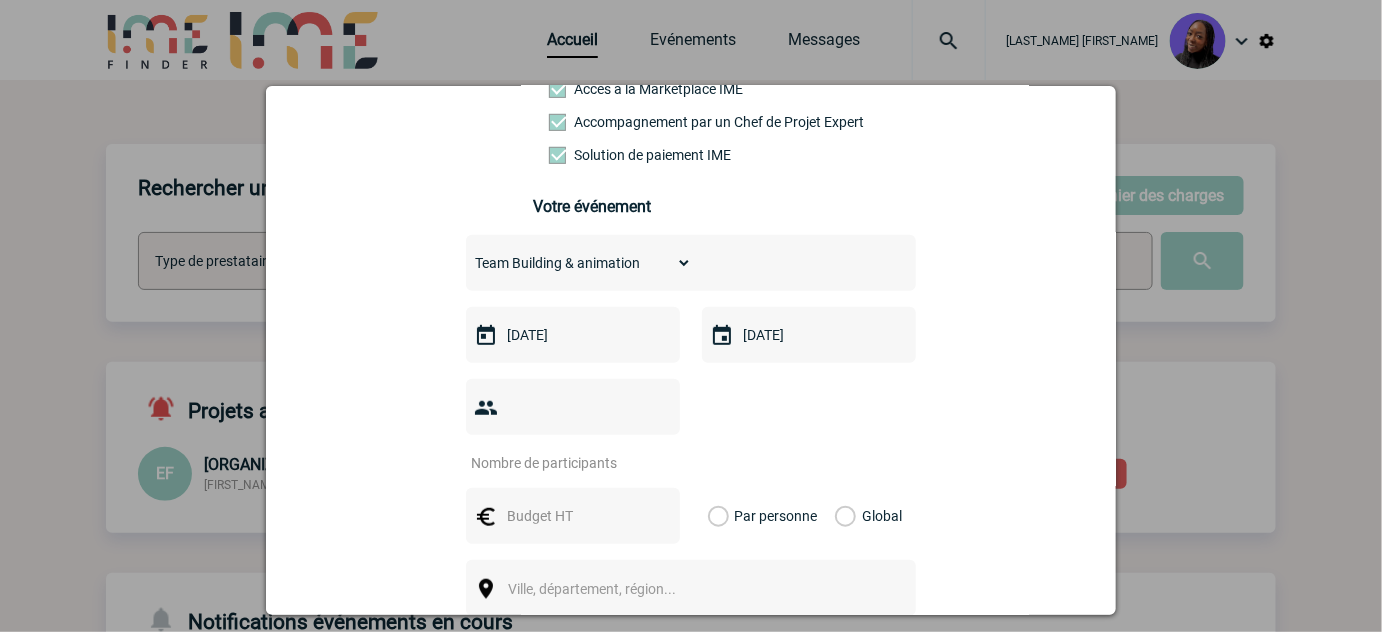 click at bounding box center (560, 463) 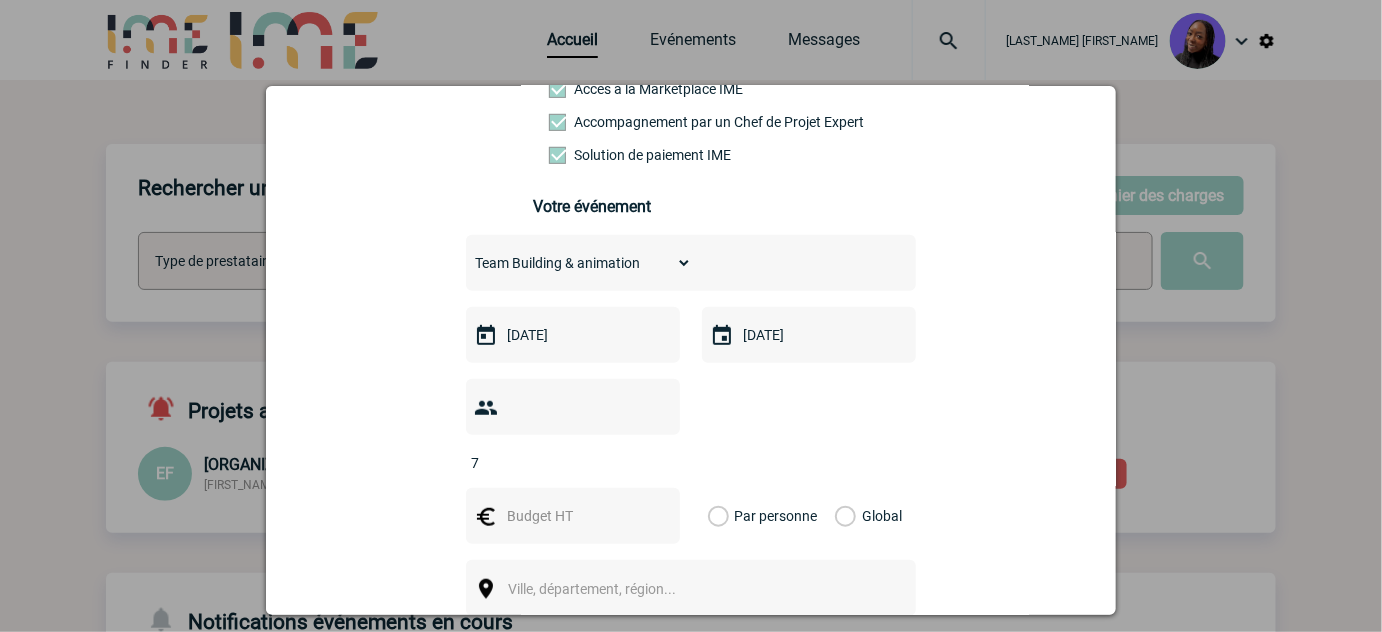type on "7" 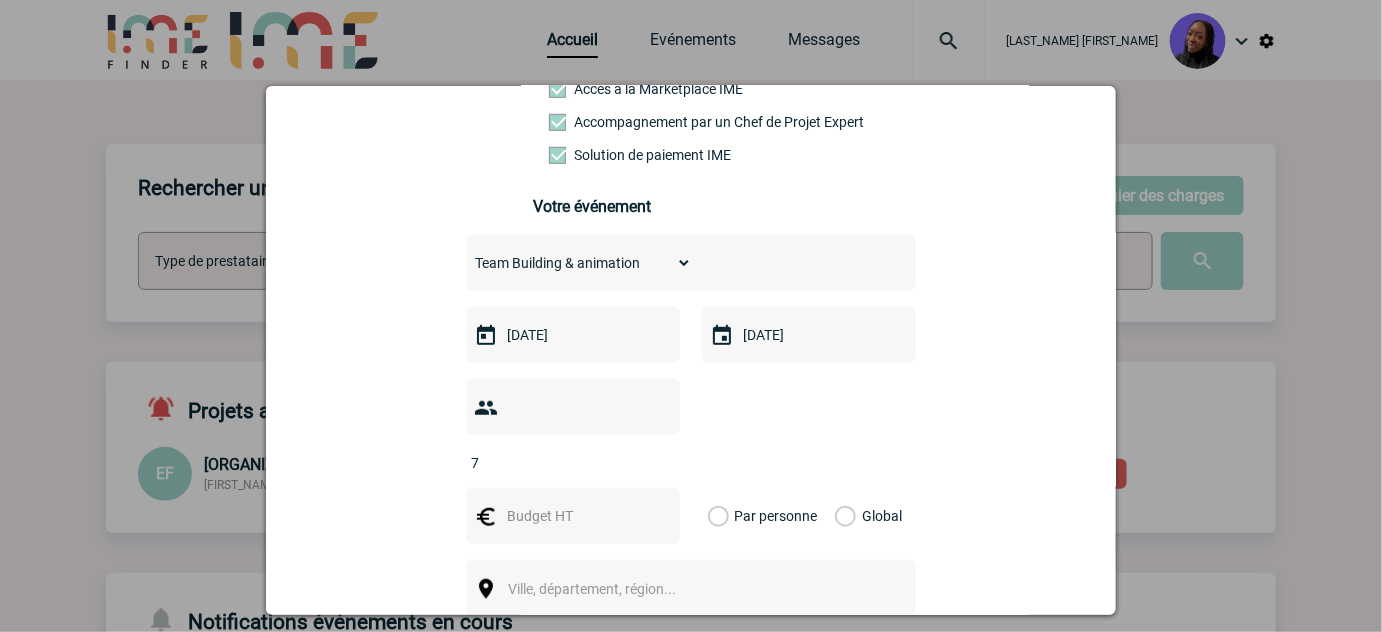 click at bounding box center [571, 516] 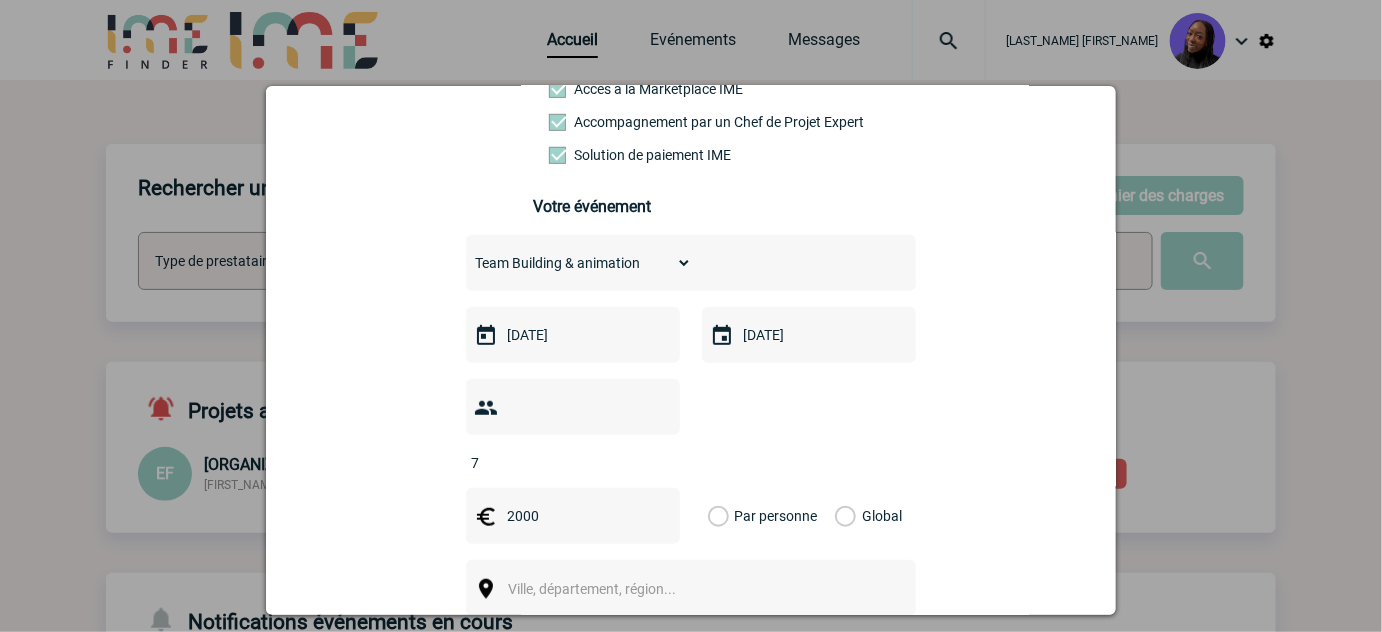 type on "2000" 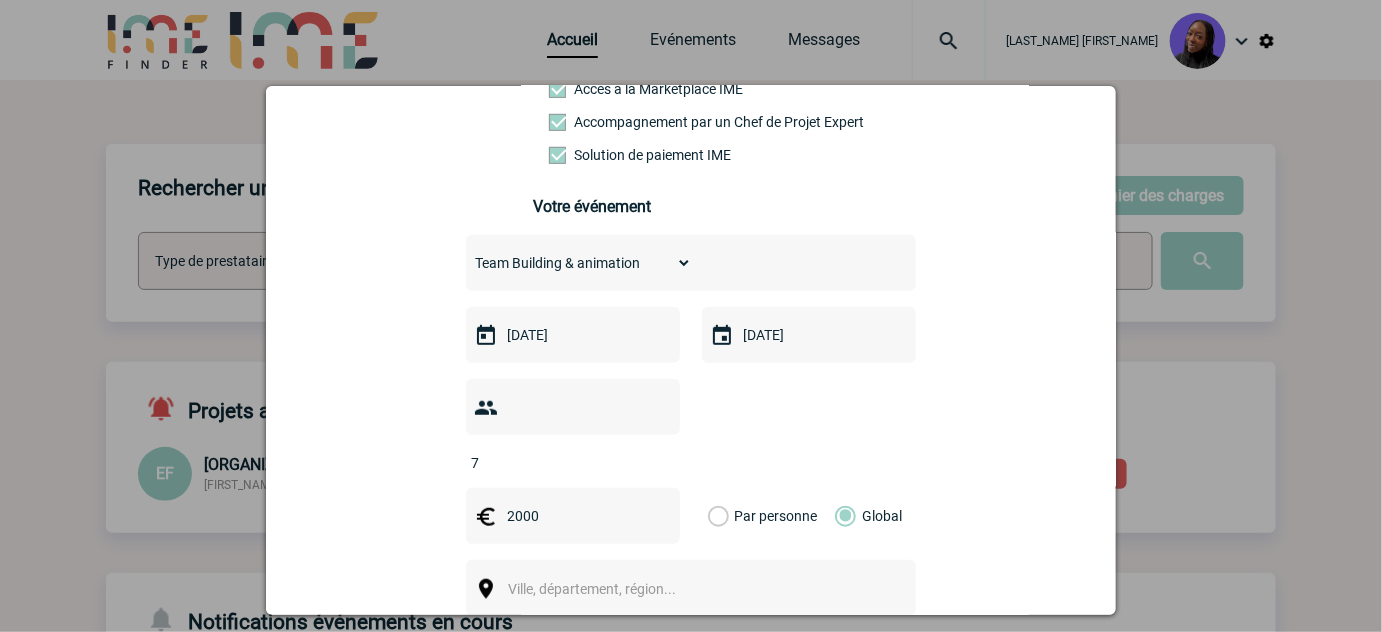 scroll, scrollTop: 545, scrollLeft: 0, axis: vertical 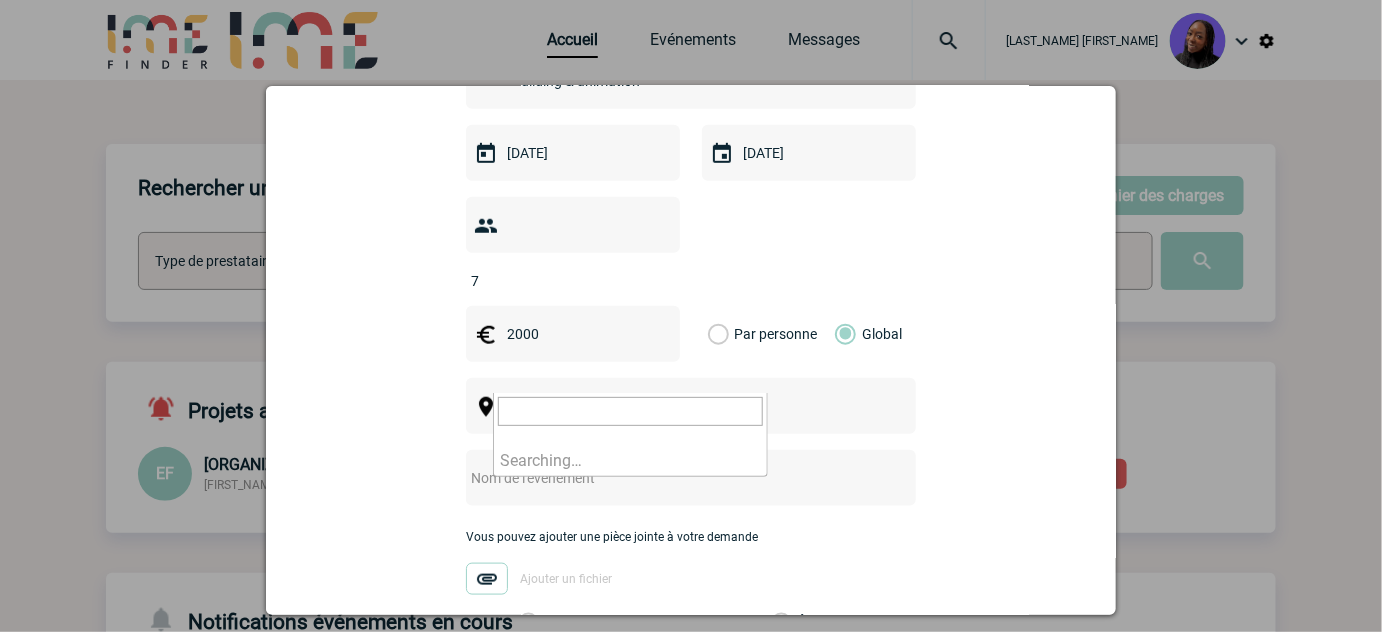 click on "Ville, département, région..." at bounding box center (592, 407) 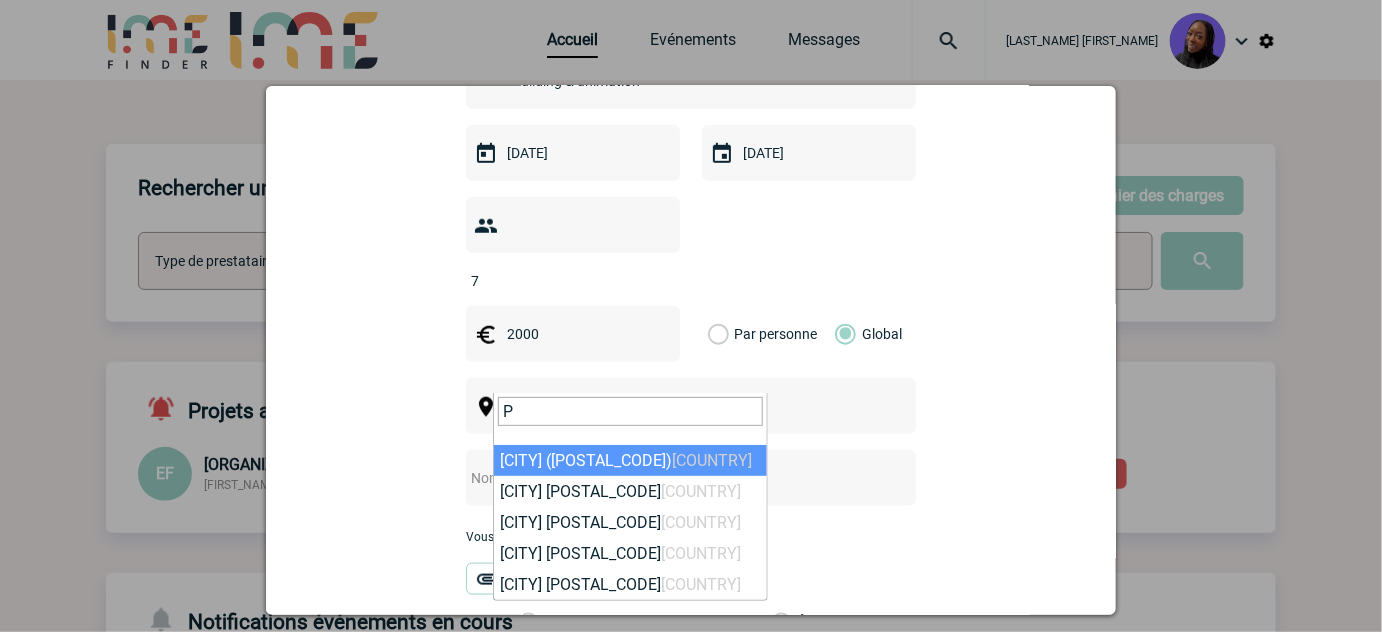type on "P" 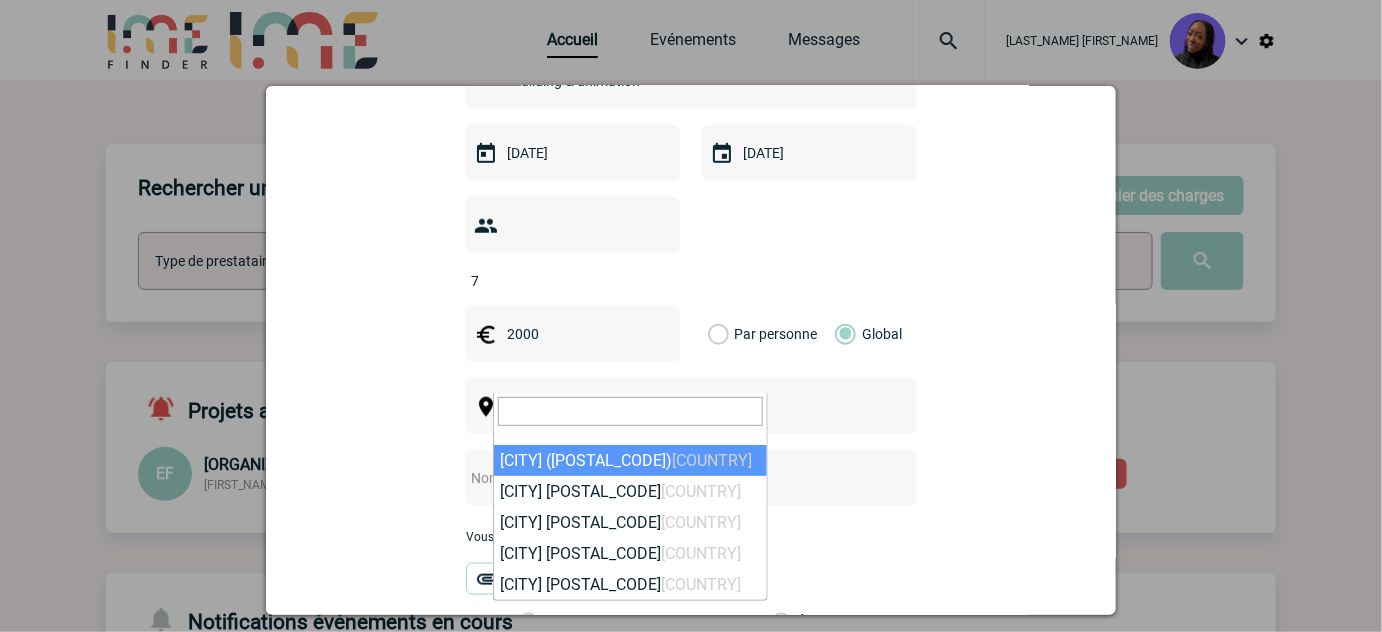 select on "3" 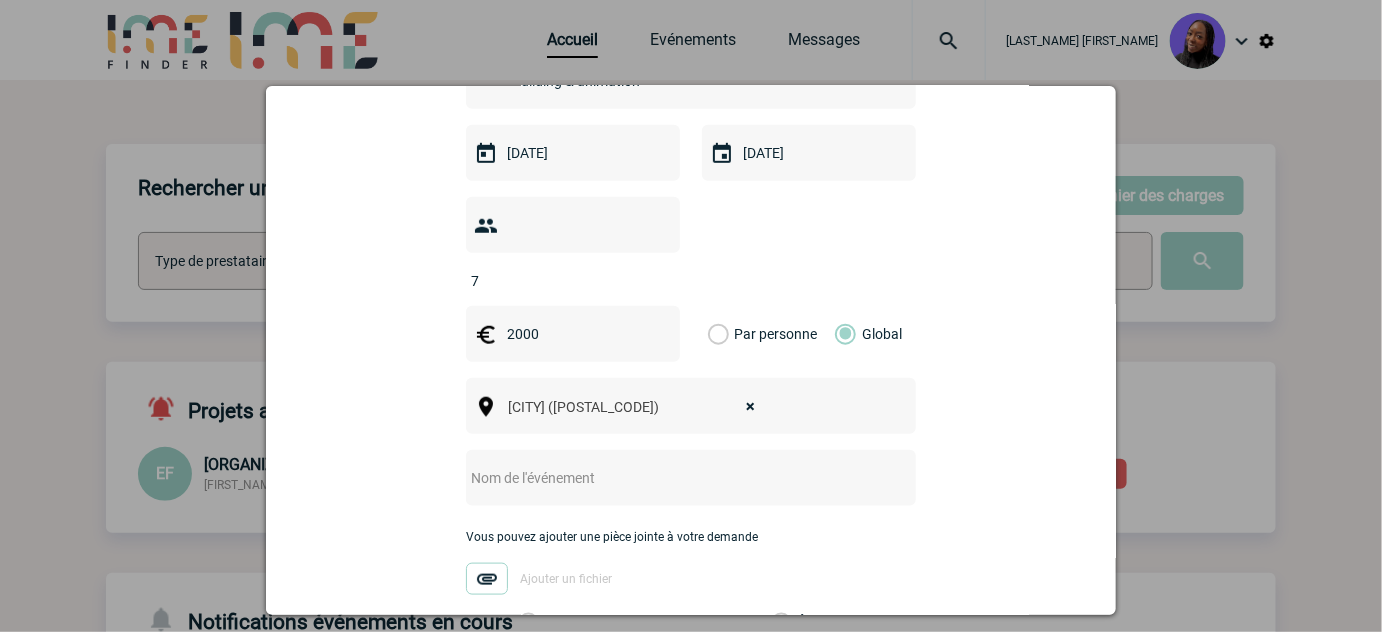 click at bounding box center [664, 478] 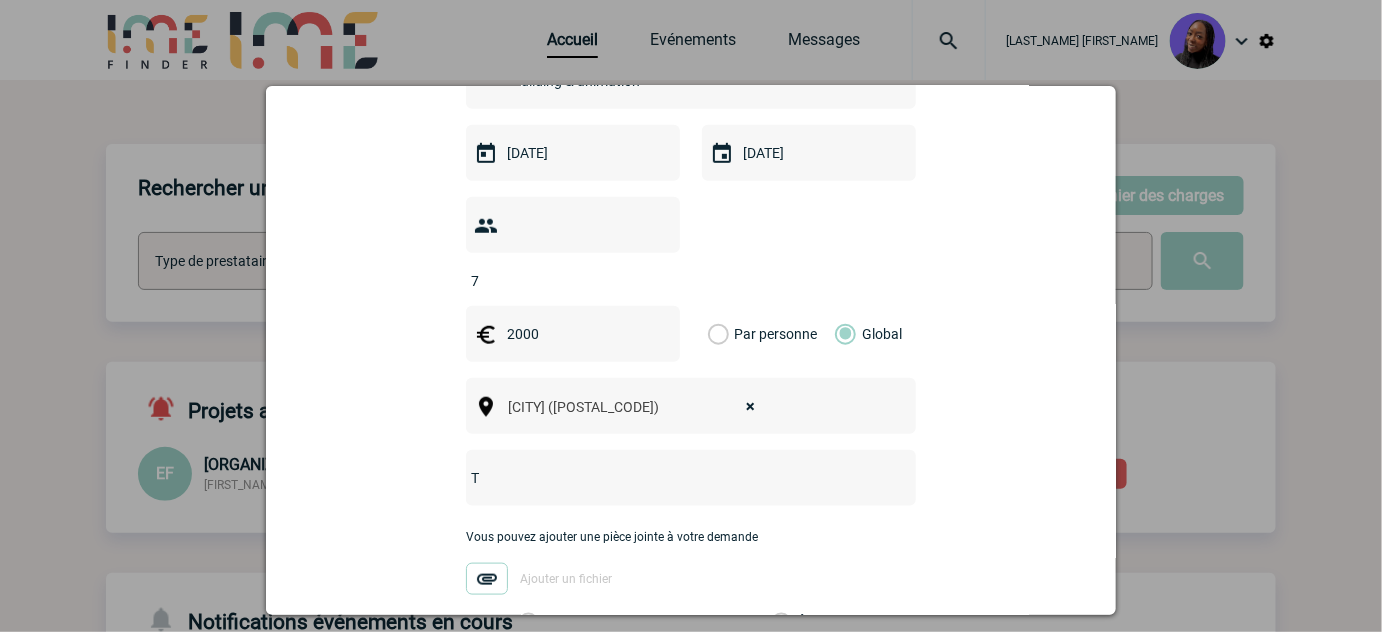 drag, startPoint x: 491, startPoint y: 453, endPoint x: 425, endPoint y: 442, distance: 66.910385 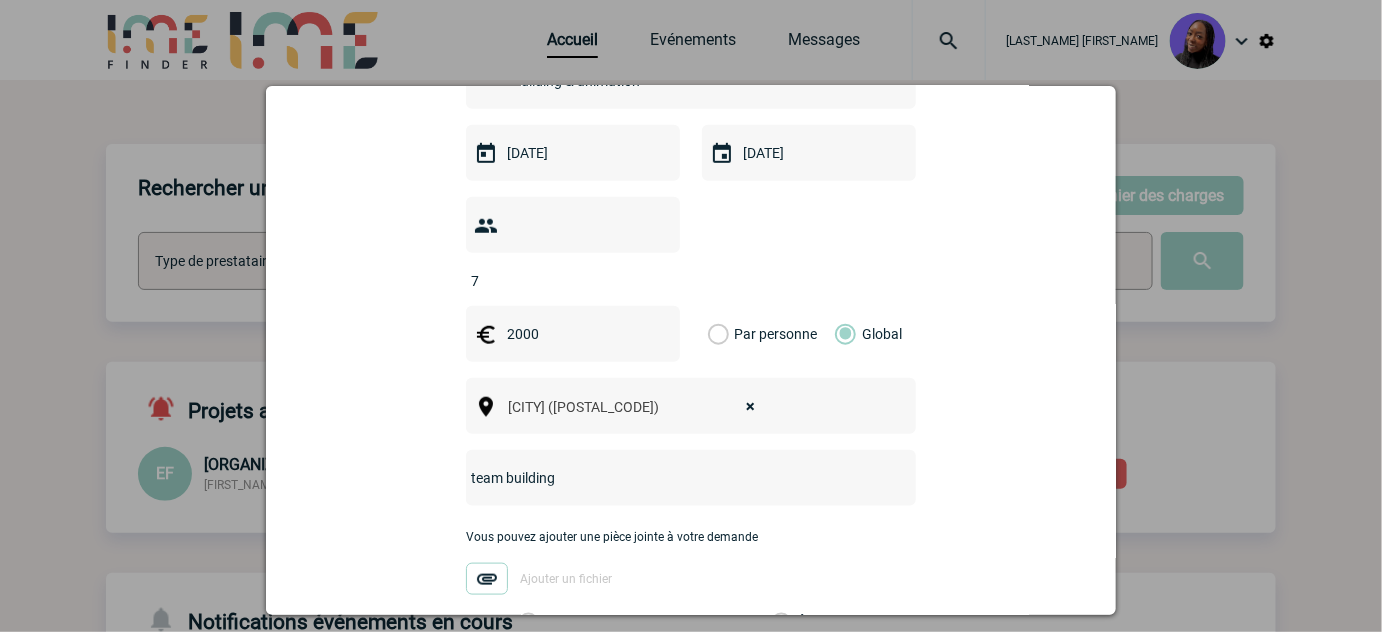 click on "team building" at bounding box center [664, 478] 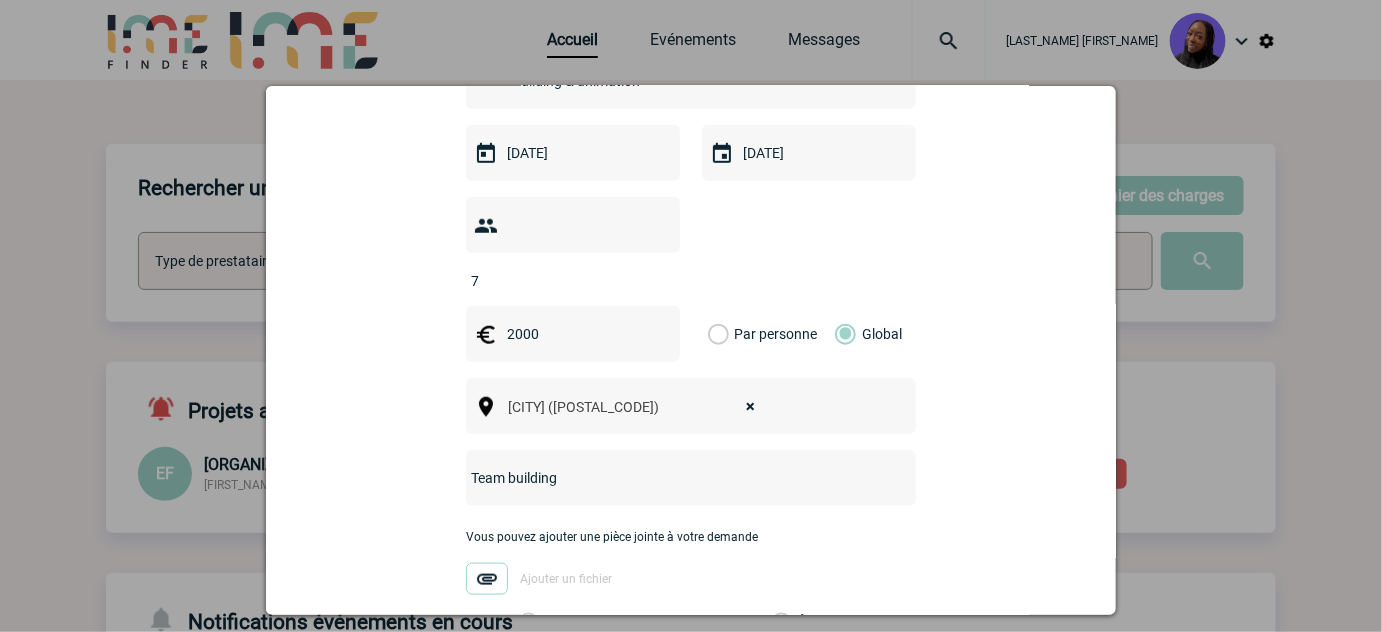 click on "Team building" at bounding box center (664, 478) 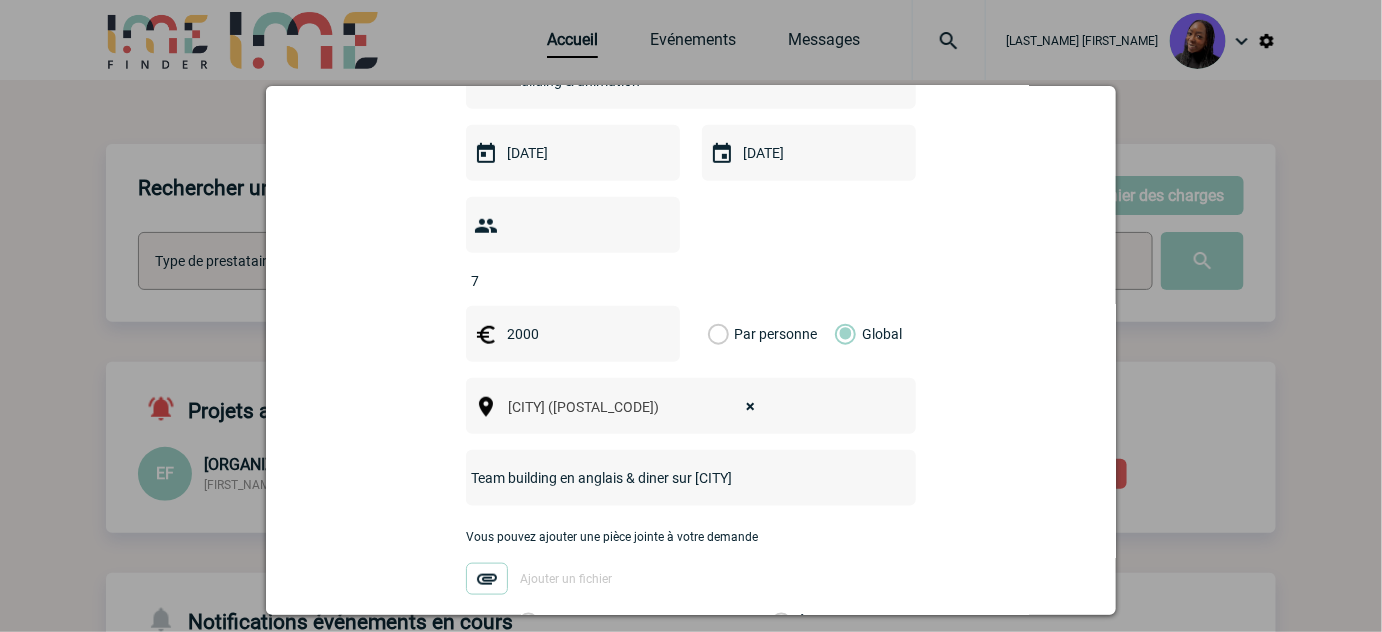 scroll, scrollTop: 636, scrollLeft: 0, axis: vertical 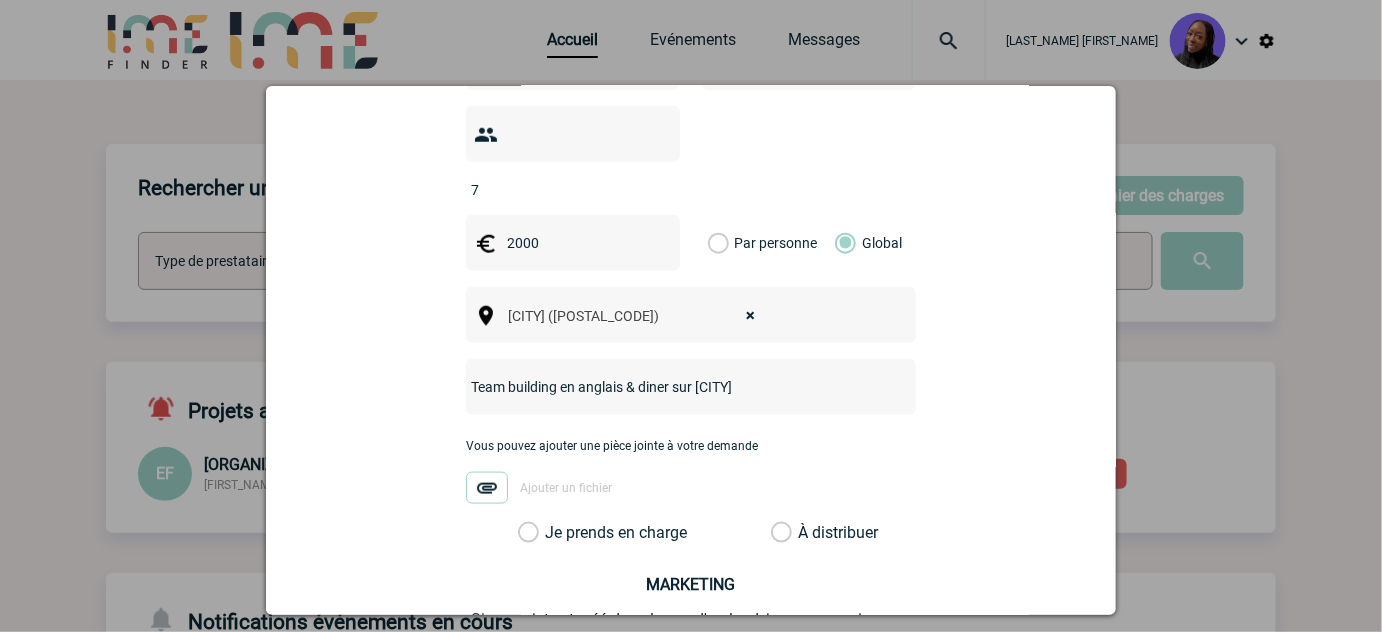 type on "Team building en anglais & diner sur Paris" 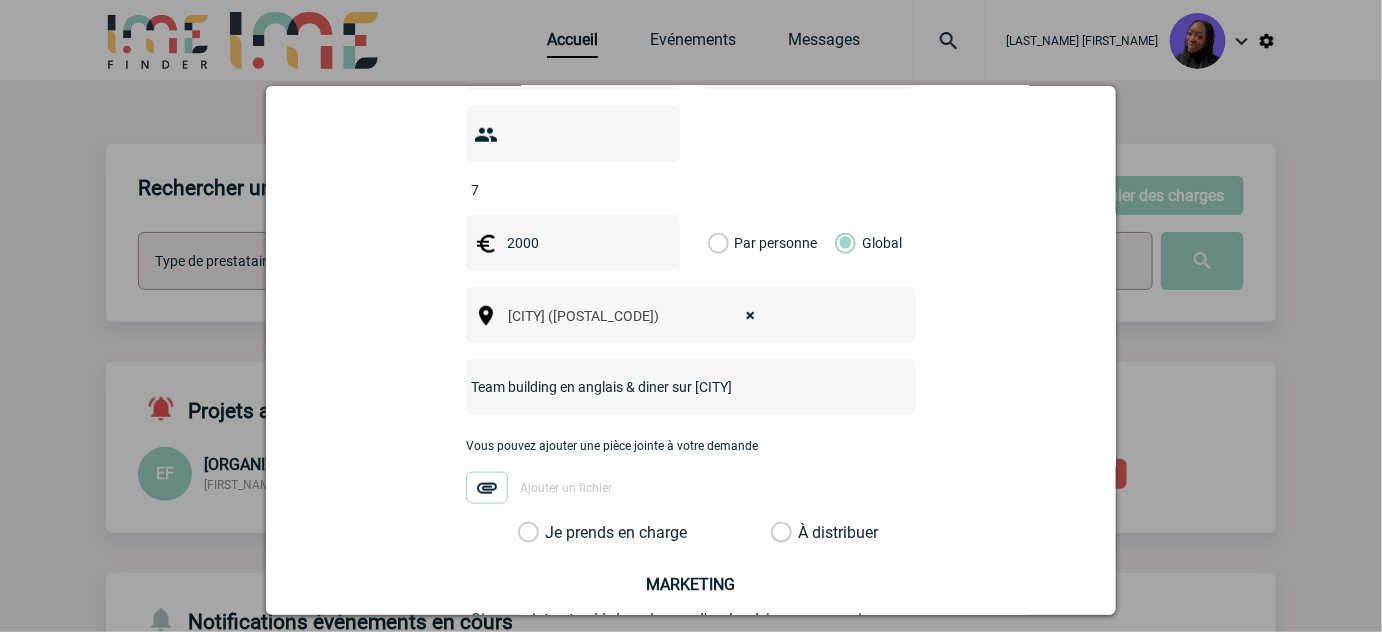 click on "Je prends en charge" at bounding box center [0, 0] 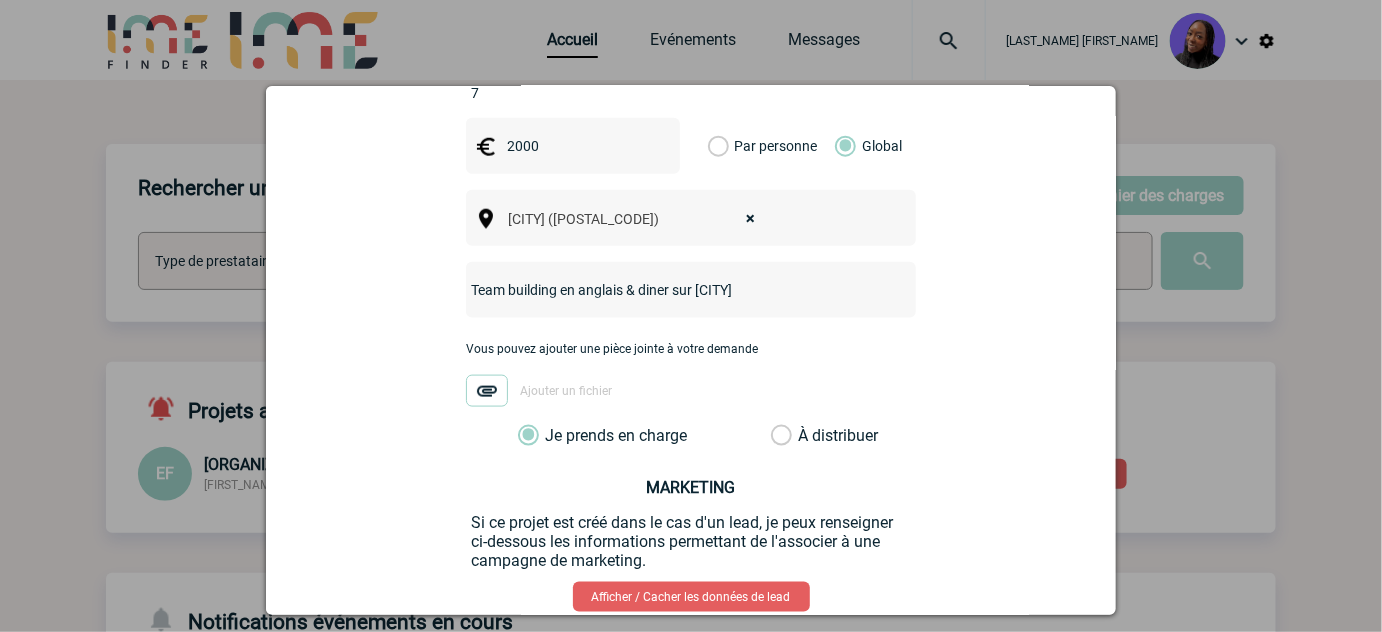 scroll, scrollTop: 832, scrollLeft: 0, axis: vertical 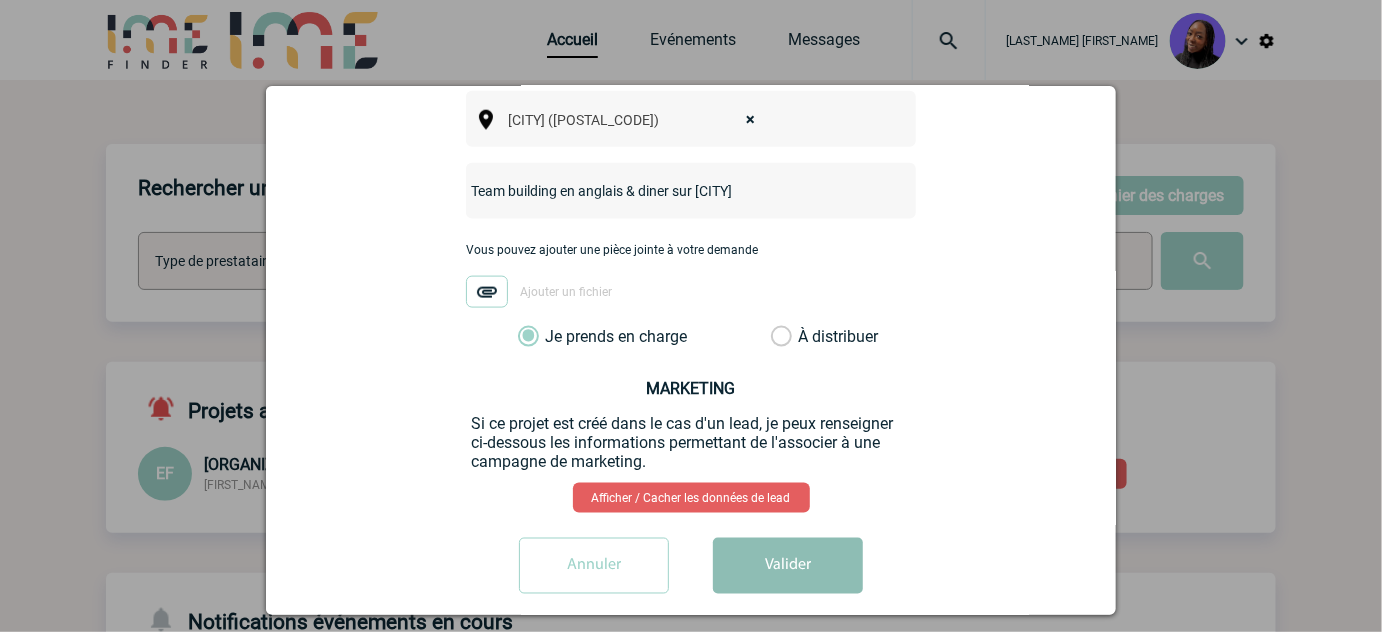 click on "Valider" at bounding box center (788, 566) 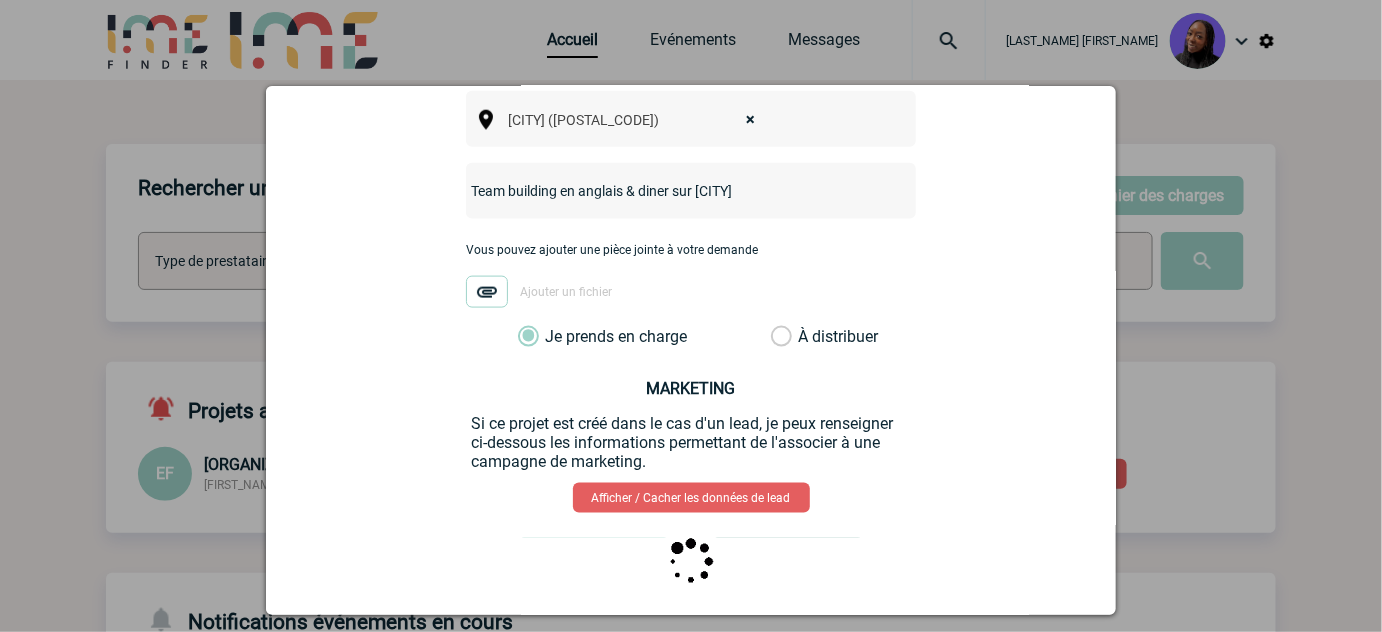 scroll, scrollTop: 0, scrollLeft: 0, axis: both 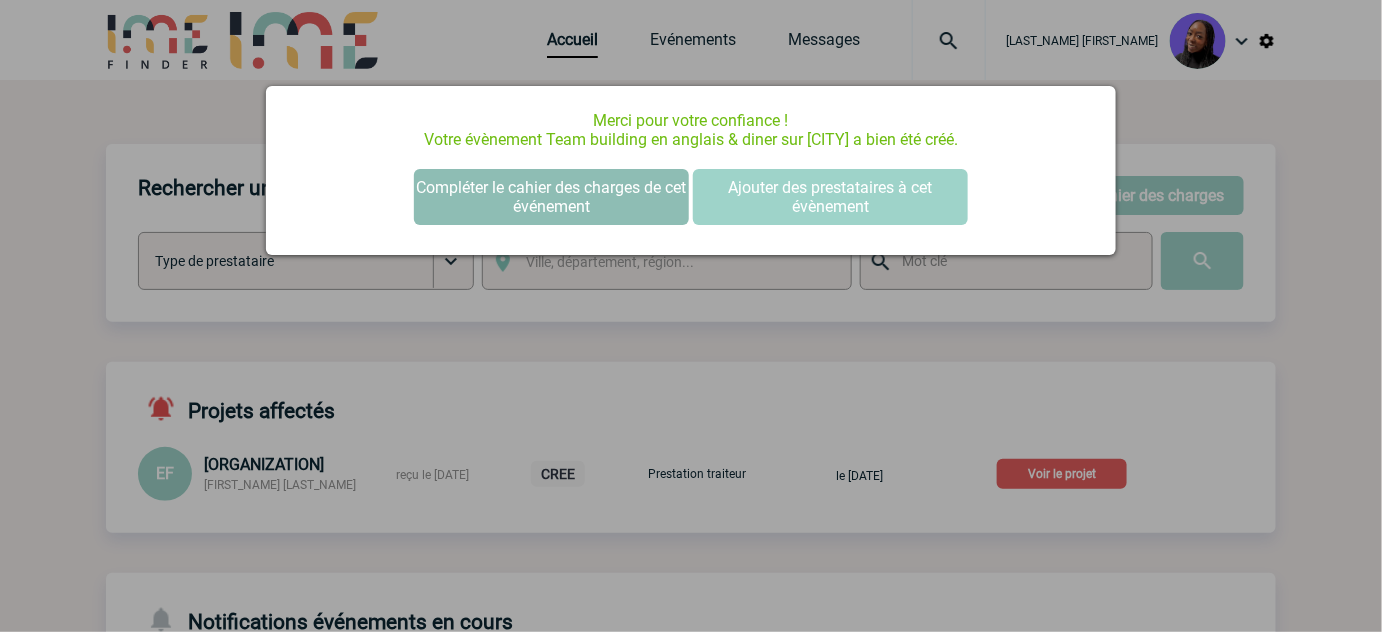 click on "Compléter le cahier des charges de cet événement" at bounding box center (551, 197) 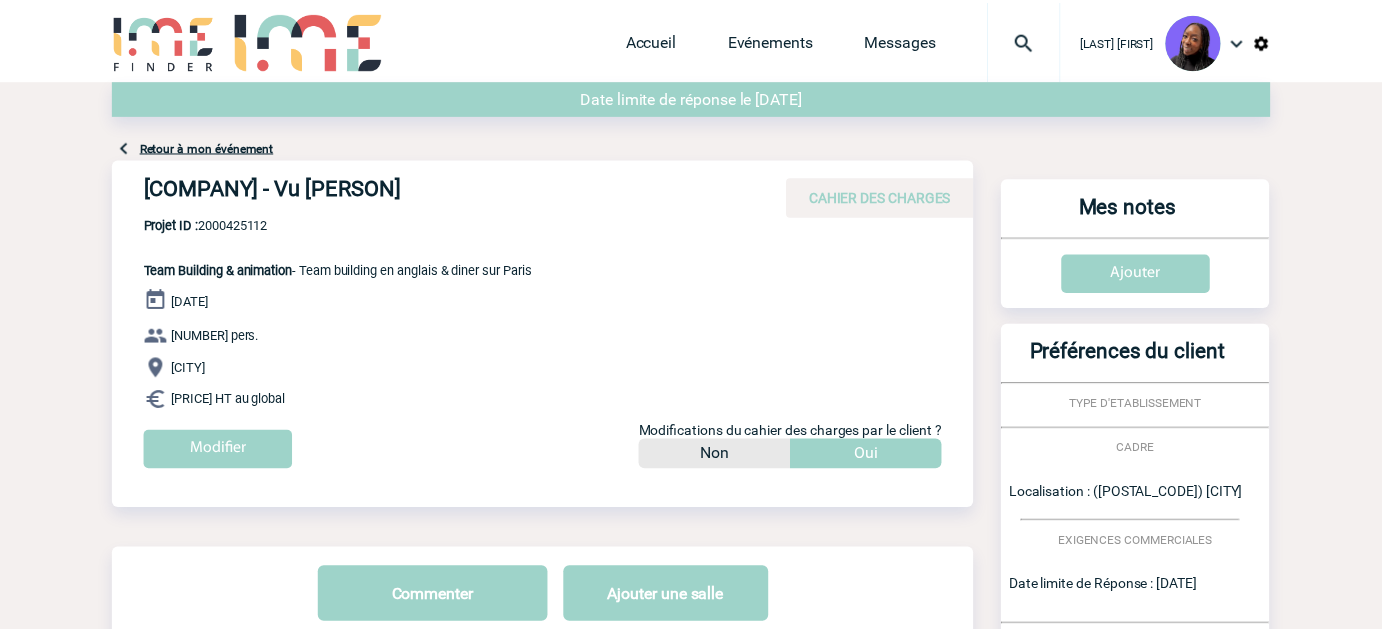 scroll, scrollTop: 0, scrollLeft: 0, axis: both 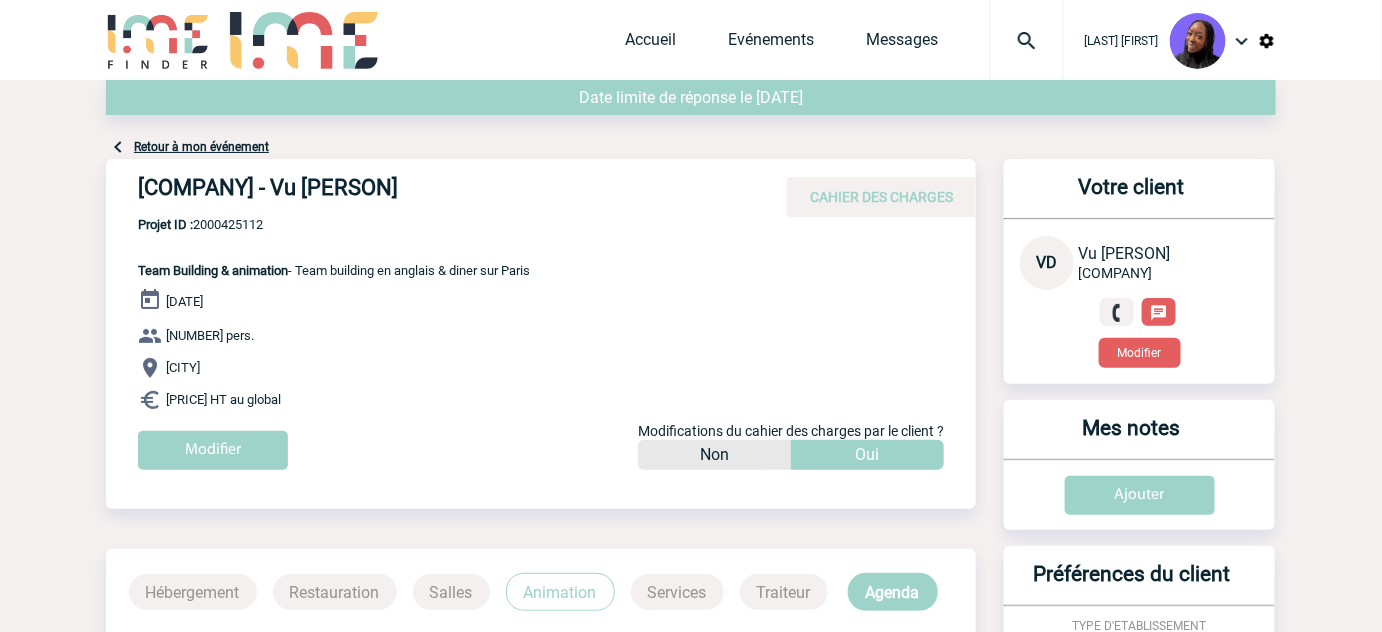click on "[COMPANY] - Vu [PERSON]" at bounding box center [438, 192] 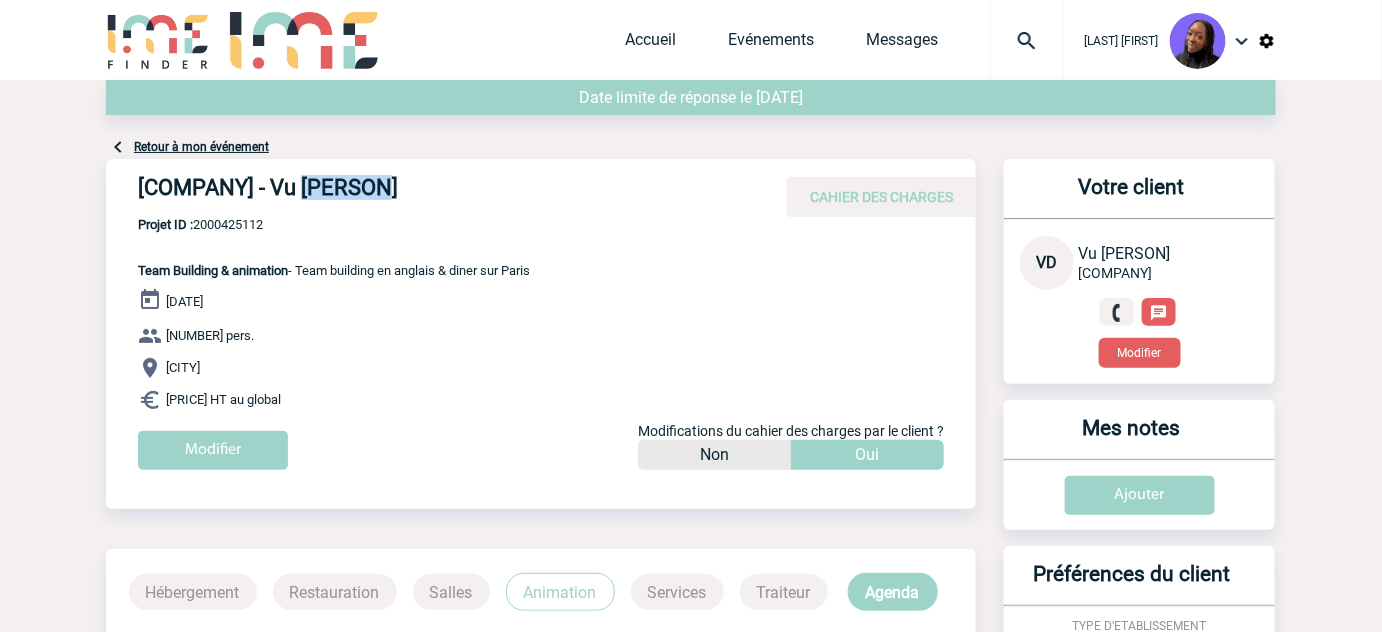 click on "[COMPANY] - Vu [PERSON]" at bounding box center (438, 192) 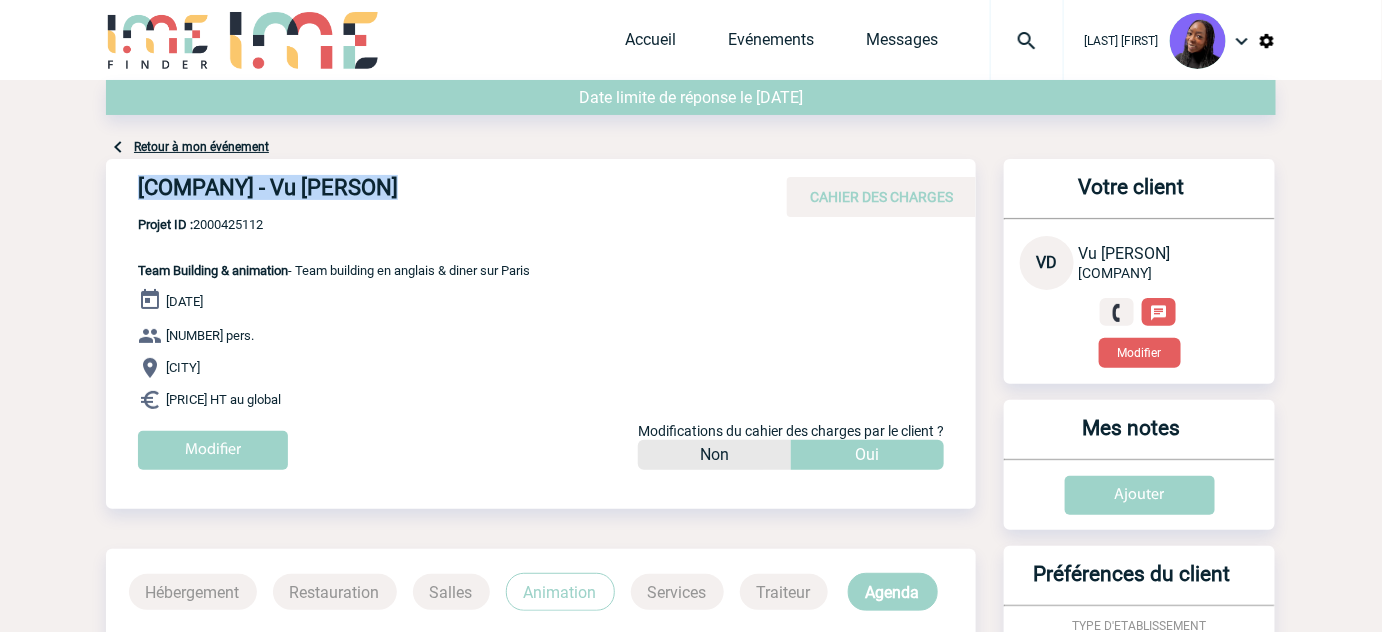 click on "SANOFI AVENTIS FRANCE - Vu DINH" at bounding box center [438, 192] 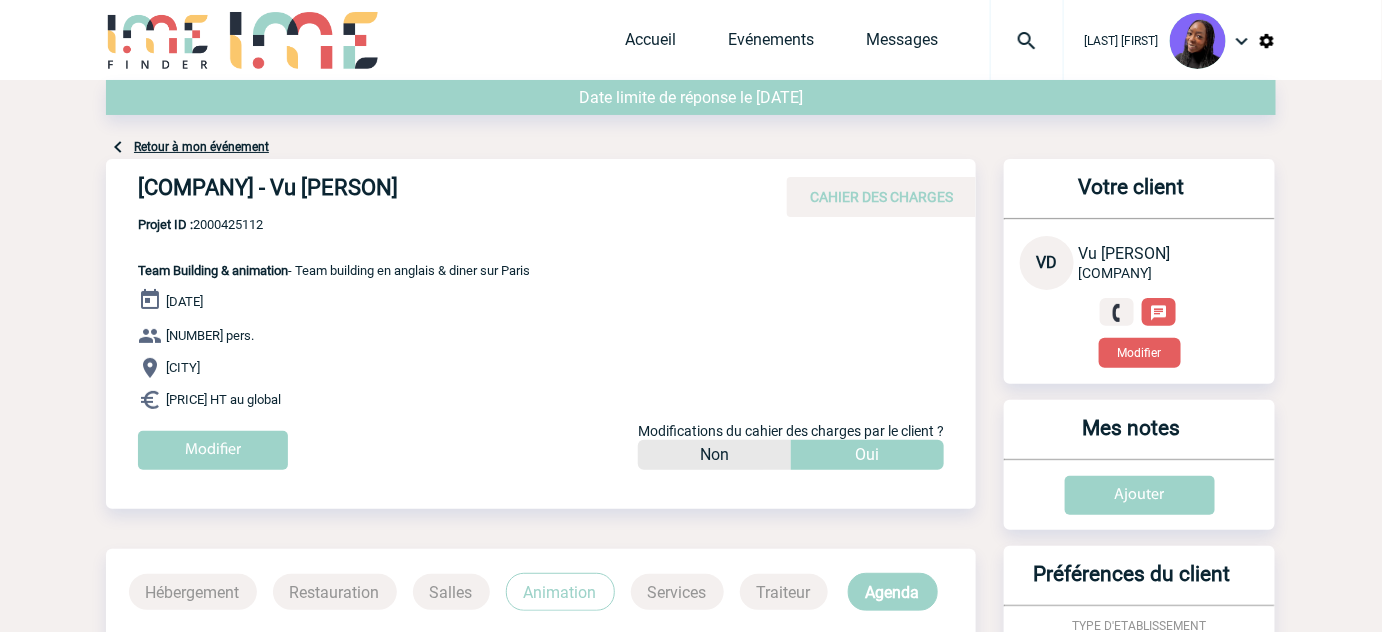 click on "Projet ID :  2000425112" at bounding box center [334, 224] 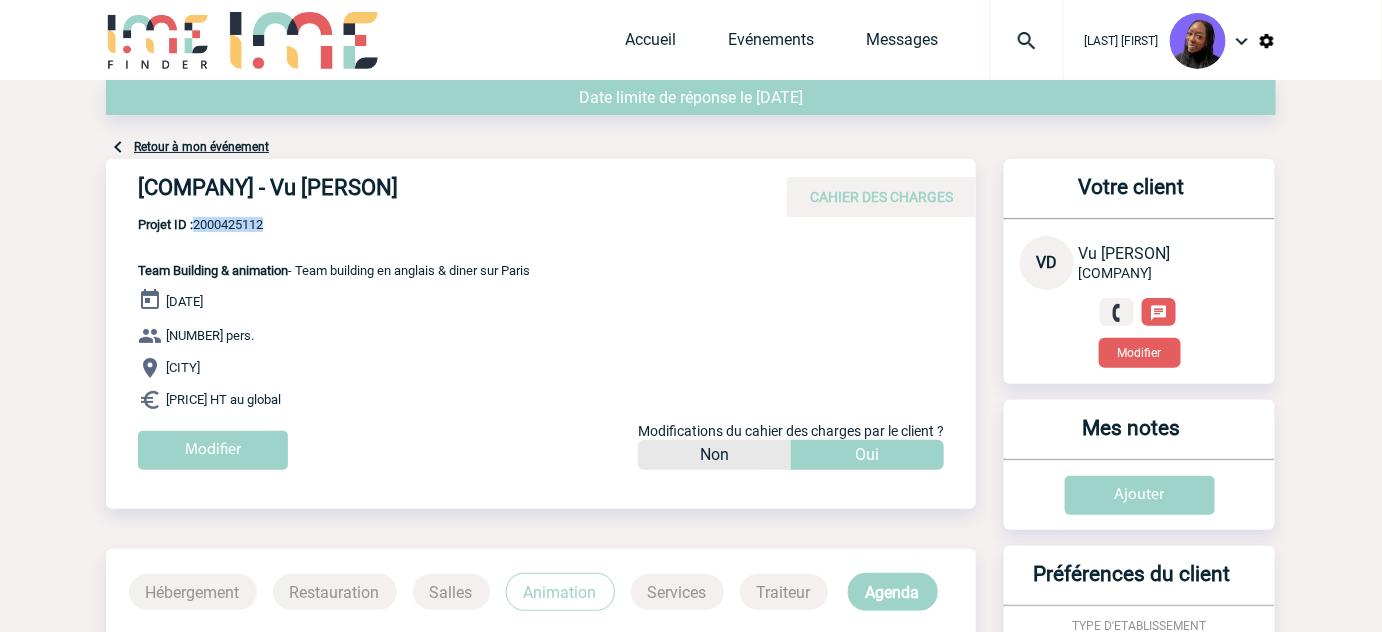 click on "Projet ID :  2000425112" at bounding box center (334, 224) 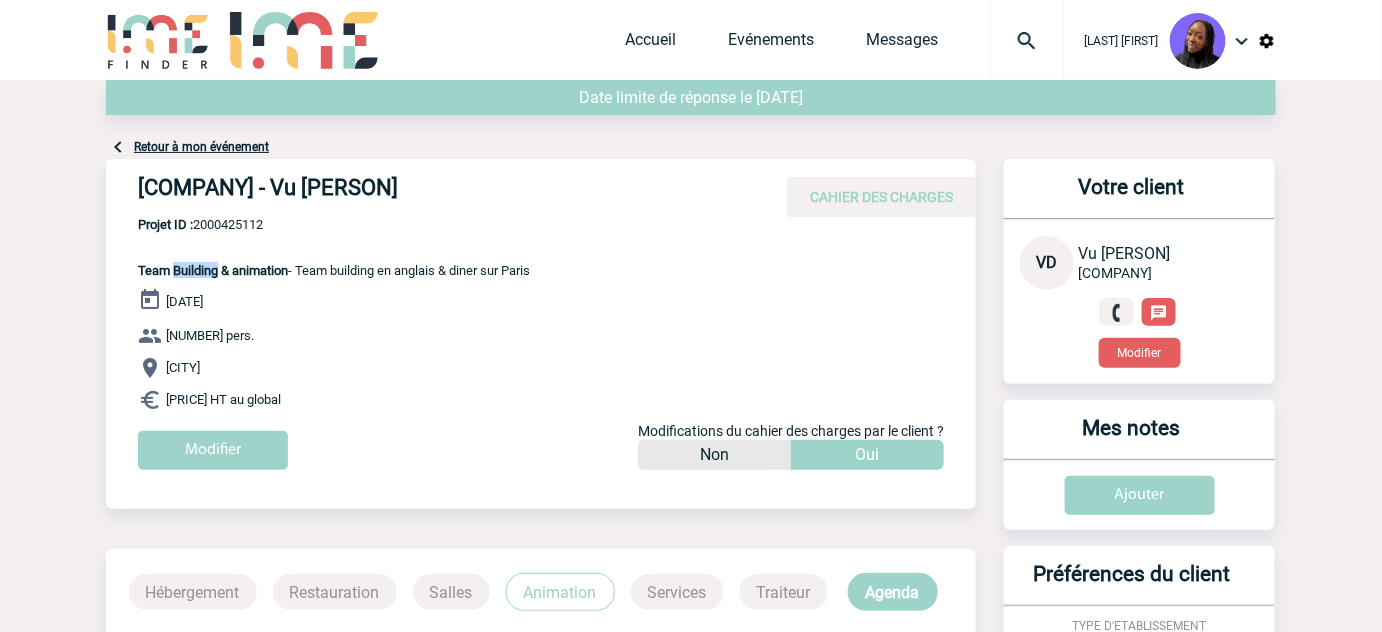 click on "Team Building & animation" at bounding box center [213, 270] 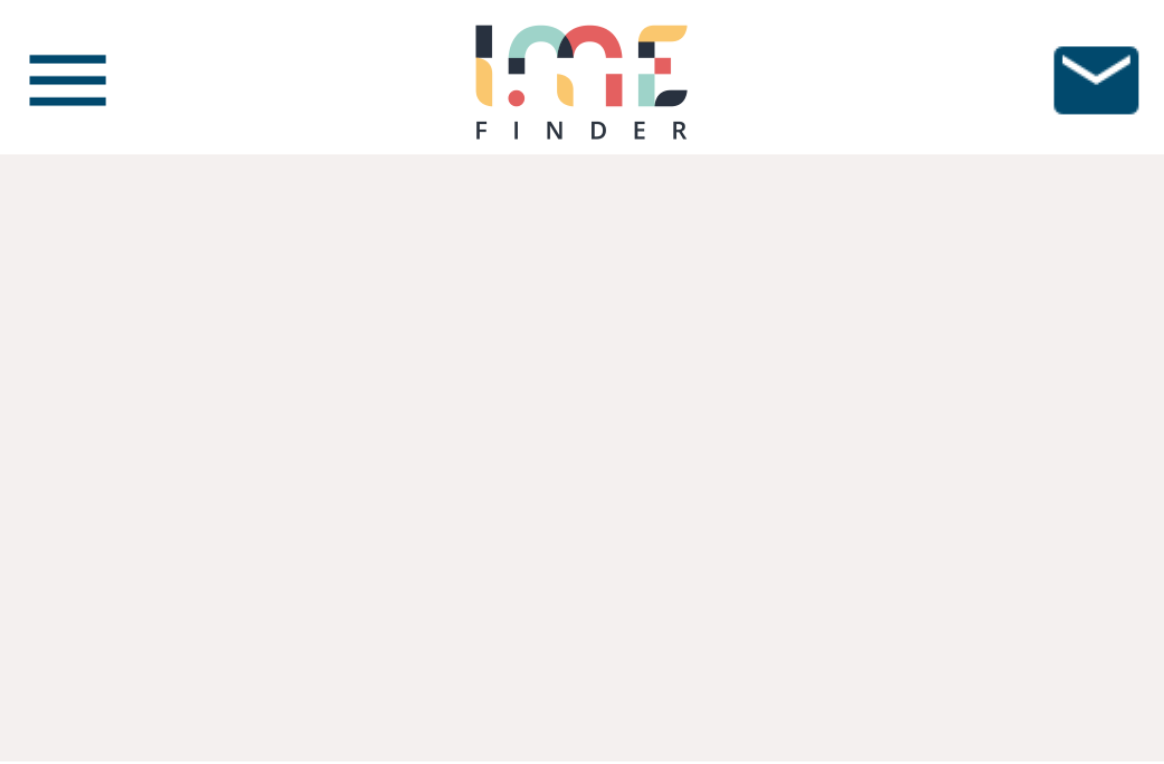 scroll, scrollTop: 0, scrollLeft: 0, axis: both 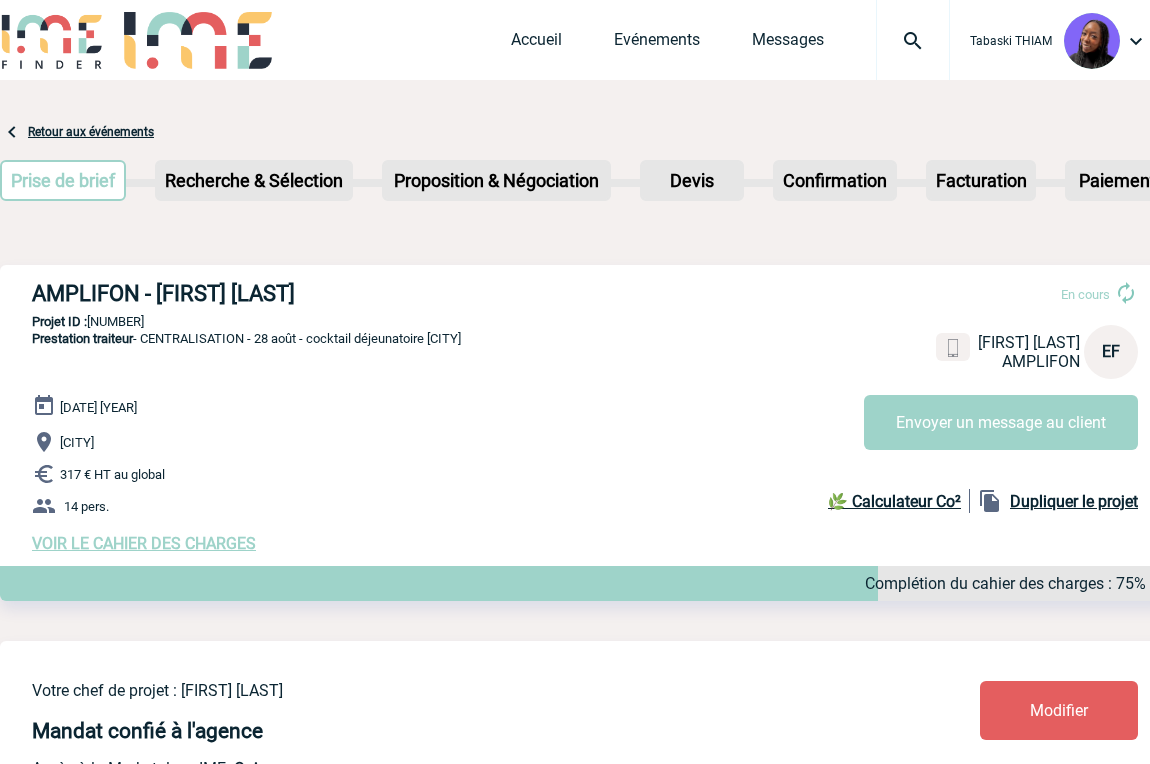 click on "Projet ID : [NUMBER]" at bounding box center (585, 321) 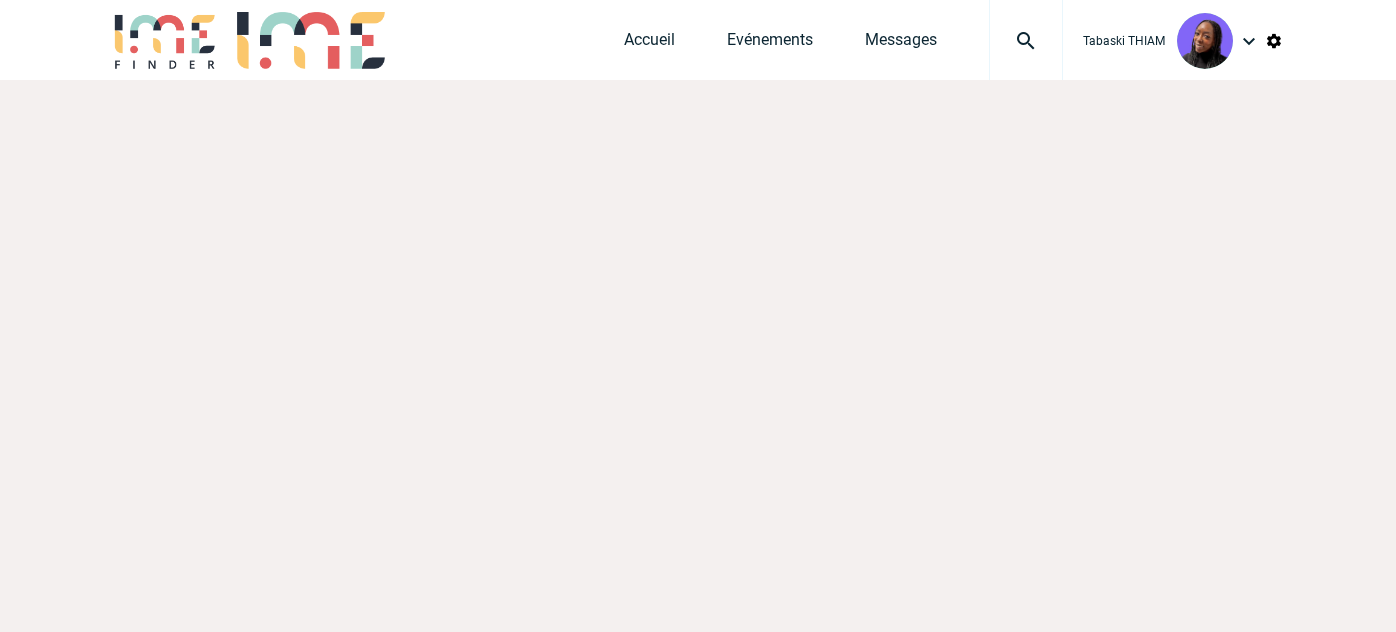 scroll, scrollTop: 0, scrollLeft: 0, axis: both 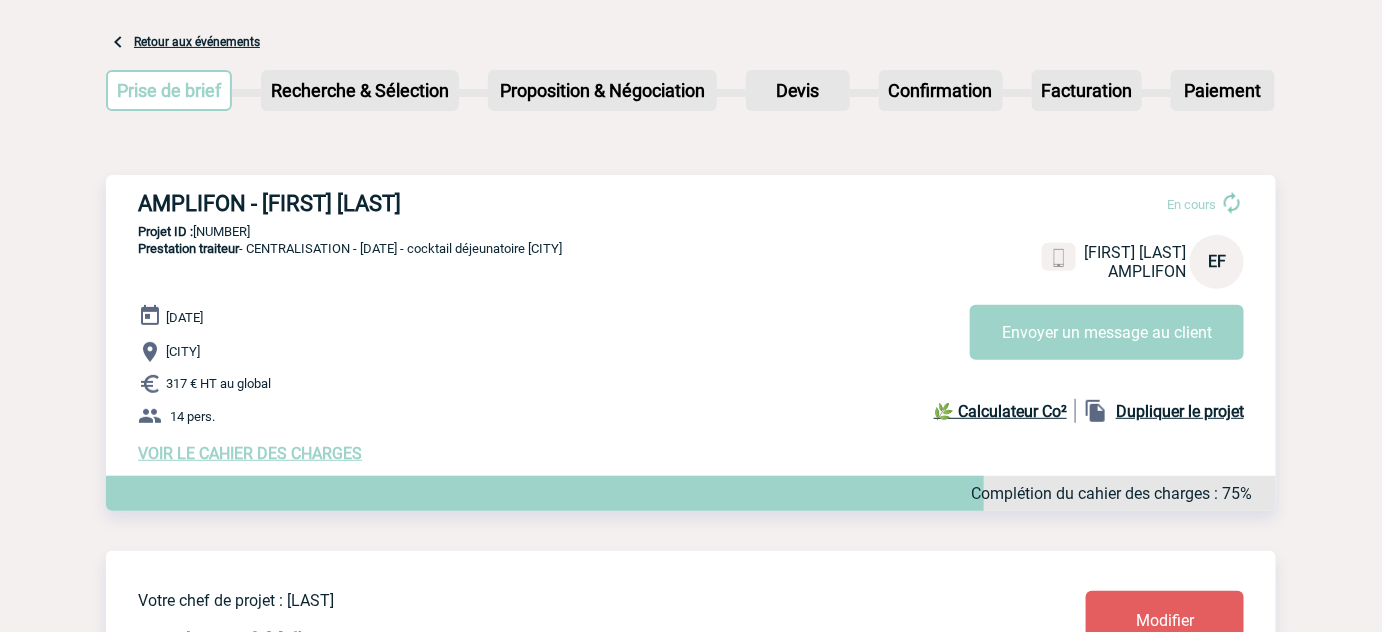click on "AMPLIFON - [FIRST] [LAST]
En cours
[FIRST] [LAST]
AMPLIFON
EF
Envoyer un message au client
AMPLIFON - [LAST] [FIRST] - Prestation traiteur
ProjetID :  [NUMBER]
le [DATE]
[CITY]" at bounding box center (691, 327) 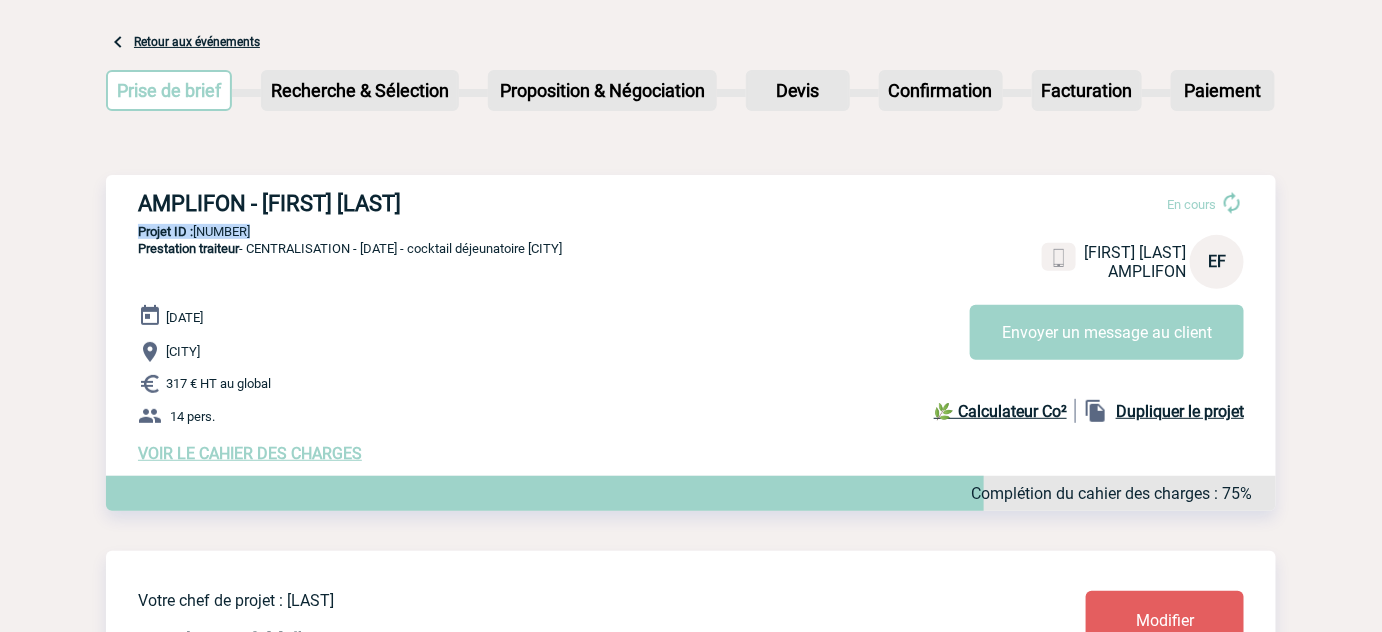 click on "AMPLIFON - Estelle FOURNIE
En cours
Estelle FOURNIE
AMPLIFON
EF
Envoyer un message au client
AMPLIFON - FOURNIE Estelle - Prestation traiteur
ProjetID :  2000425111
le 28 Août 2025
Tours" at bounding box center [691, 327] 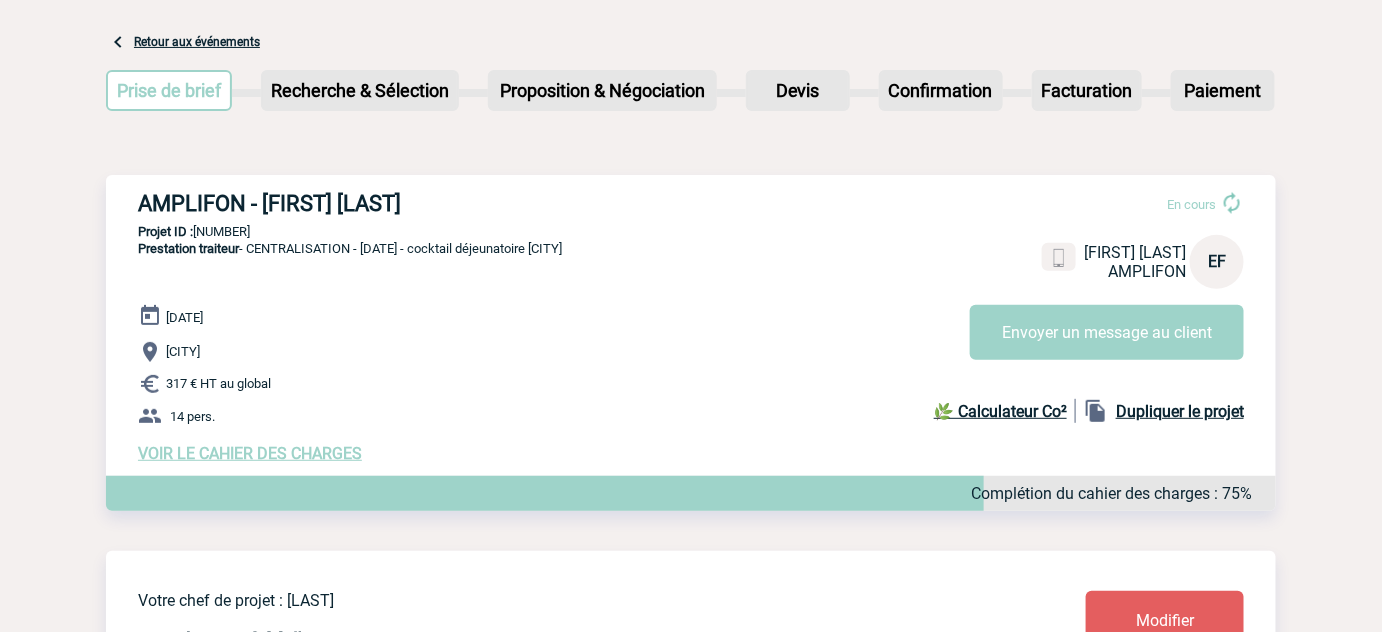 click on "AMPLIFON - [FIRST] [LAST]" at bounding box center (438, 203) 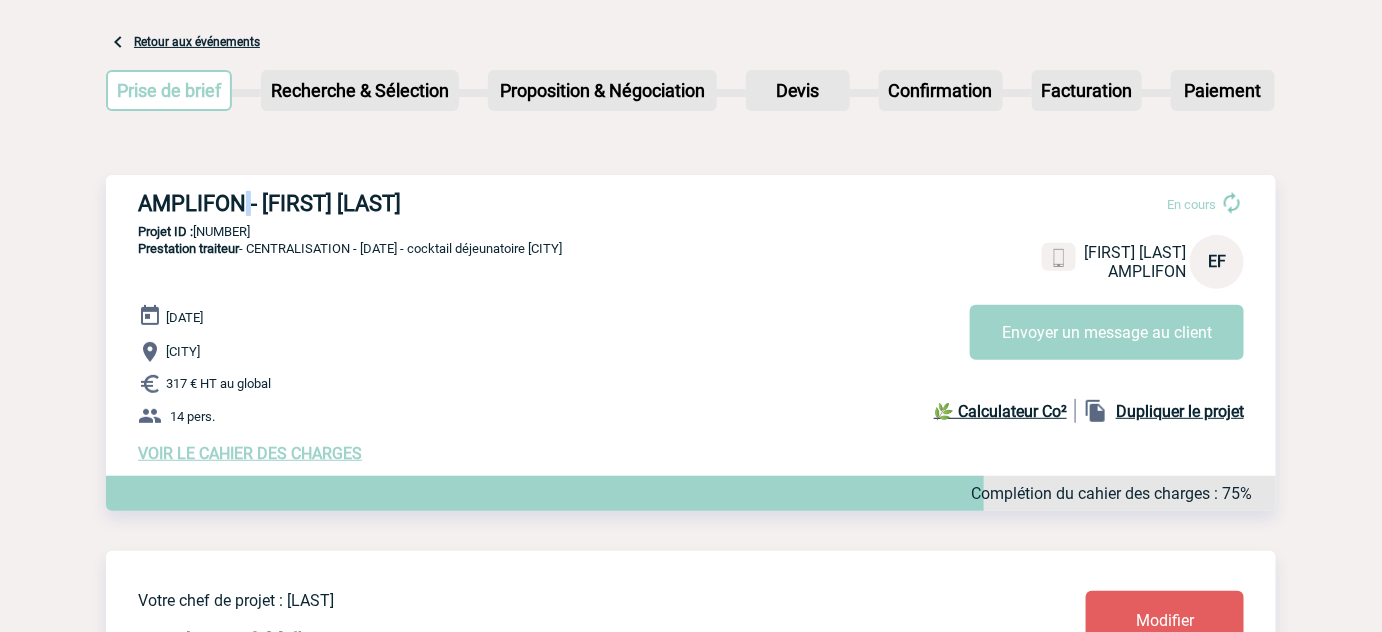 click on "AMPLIFON - [FIRST] [LAST]" at bounding box center (438, 203) 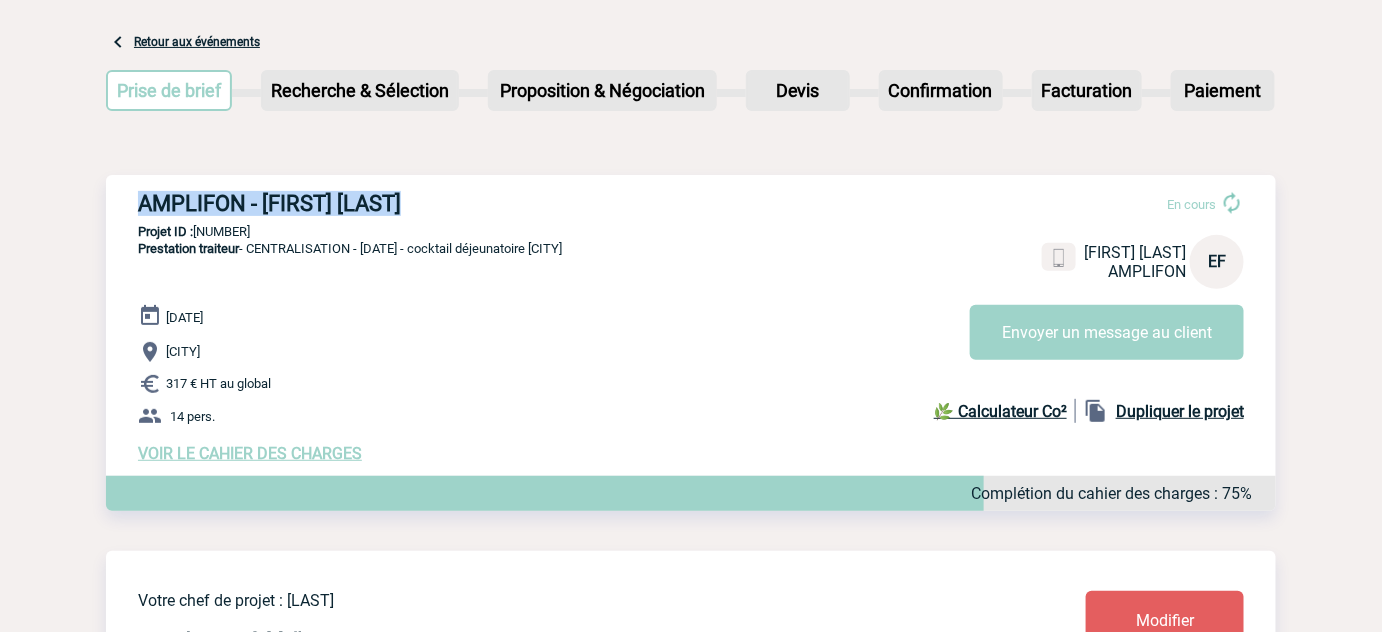 click on "AMPLIFON - [FIRST] [LAST]" at bounding box center (438, 203) 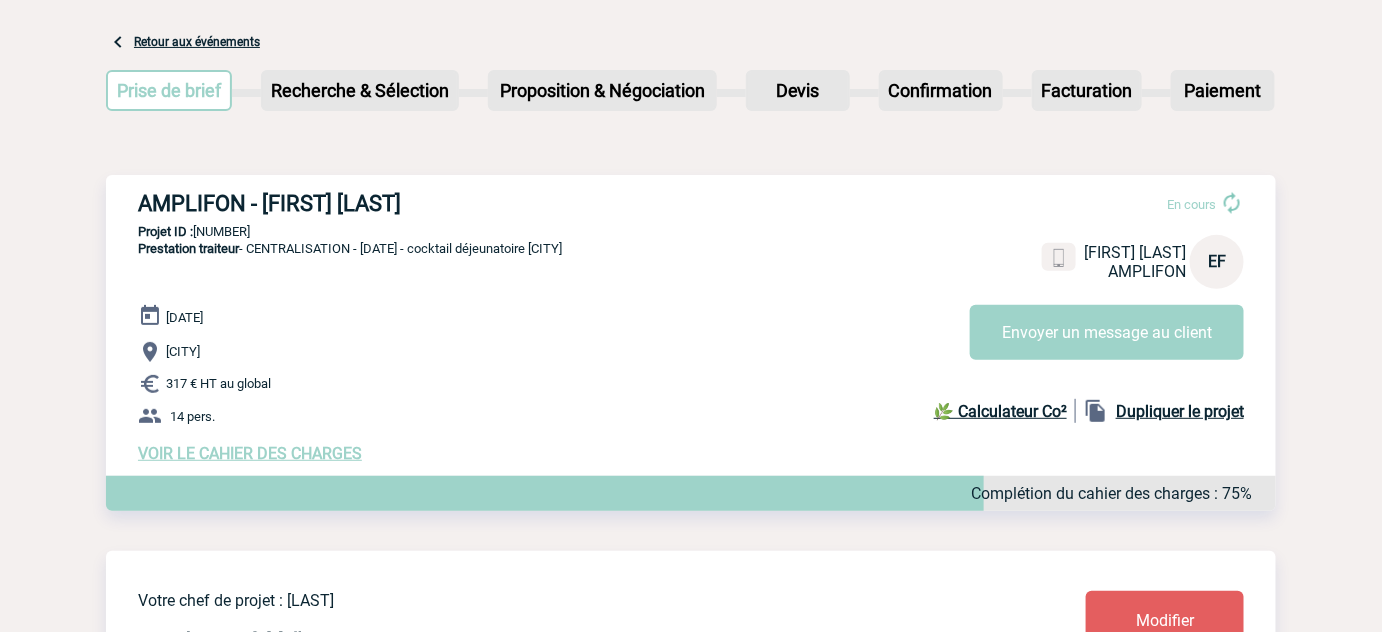 click on "Projet ID :  [NUMBER]" at bounding box center [691, 231] 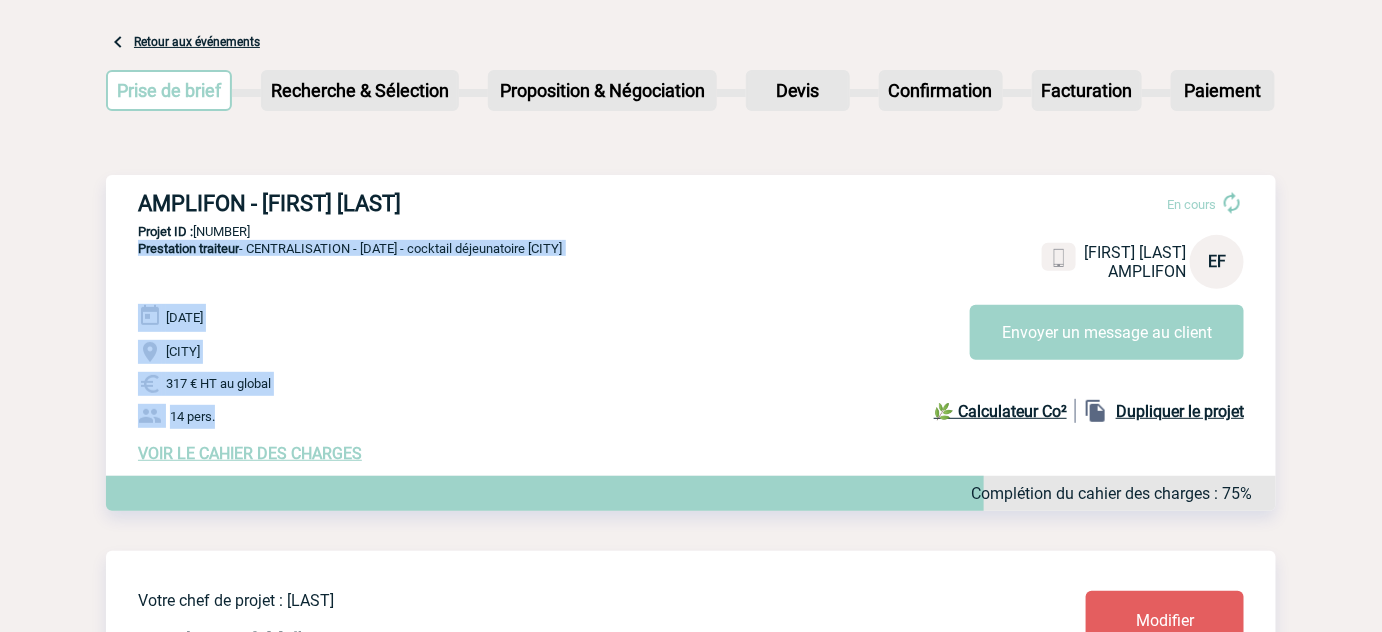 drag, startPoint x: 253, startPoint y: 425, endPoint x: 132, endPoint y: 280, distance: 188.85445 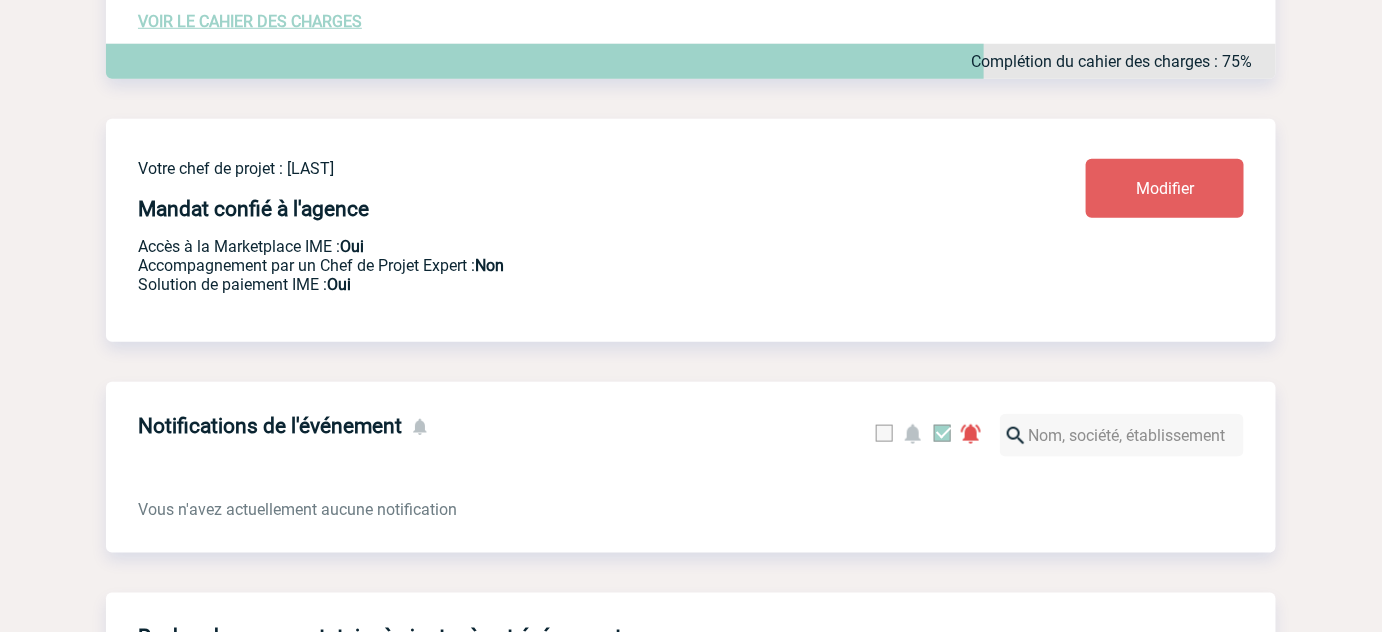 scroll, scrollTop: 357, scrollLeft: 0, axis: vertical 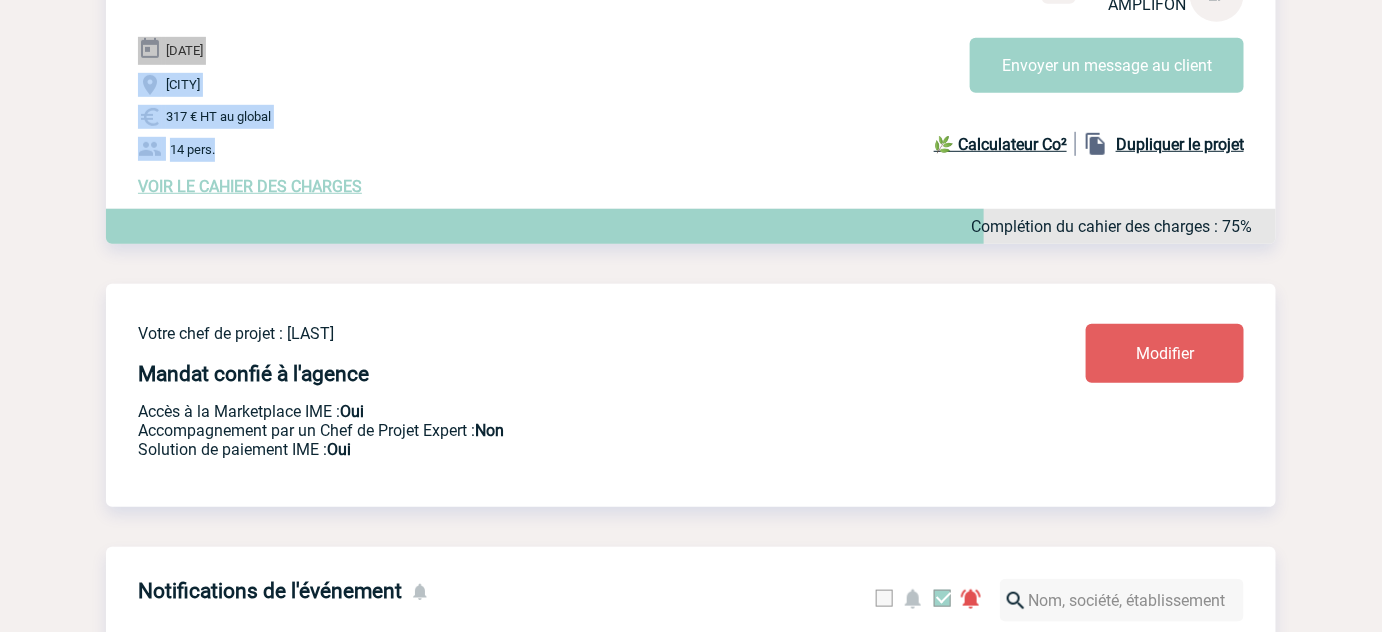 click on "VOIR LE CAHIER DES CHARGES" at bounding box center (250, 186) 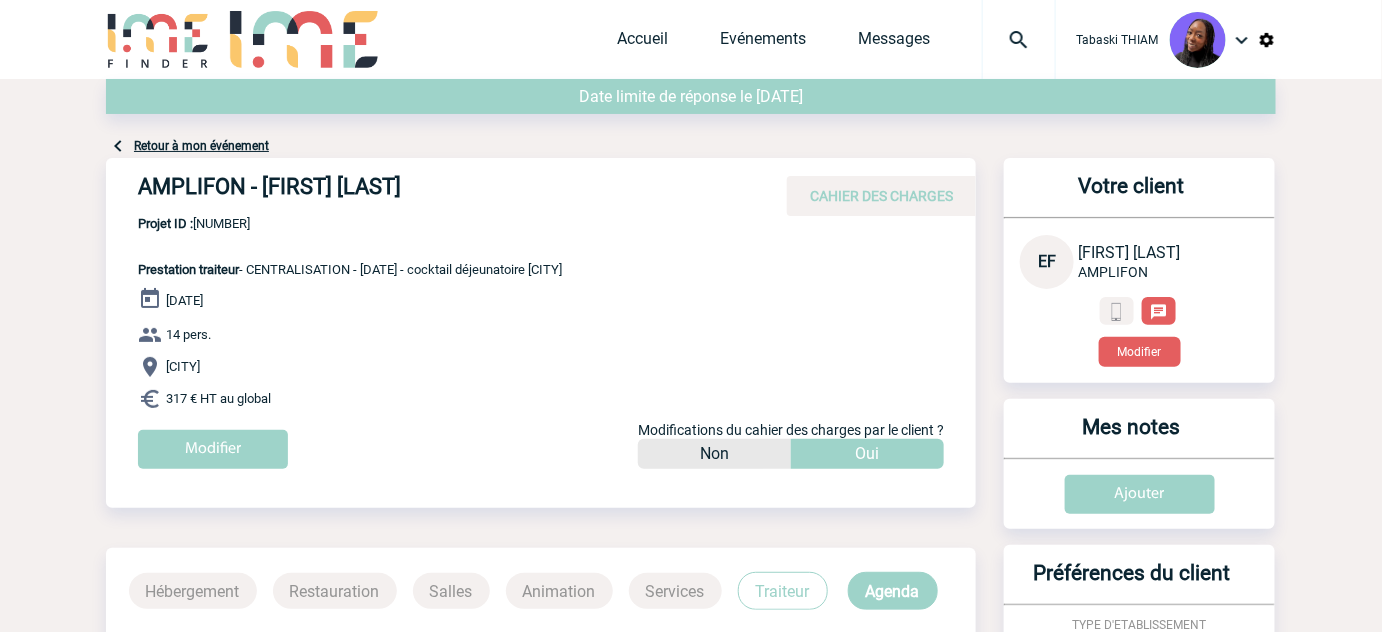scroll, scrollTop: 0, scrollLeft: 0, axis: both 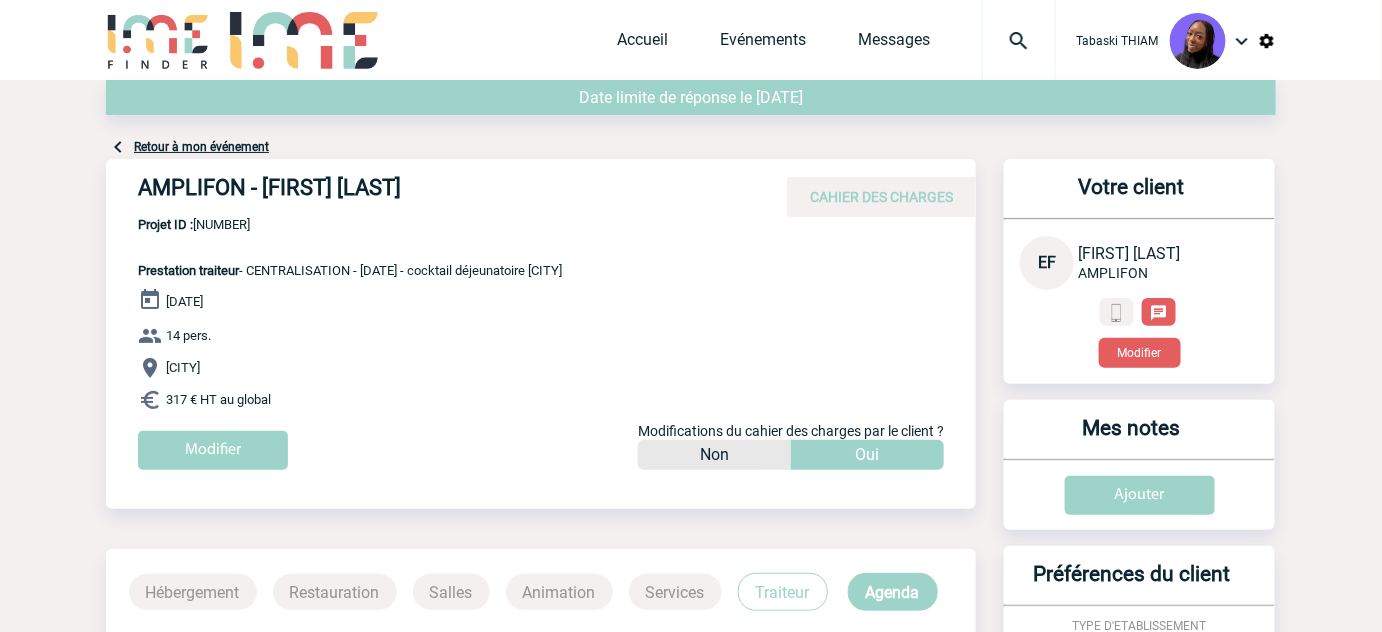 click on "Projet ID :  [NUMBER]" at bounding box center [350, 224] 